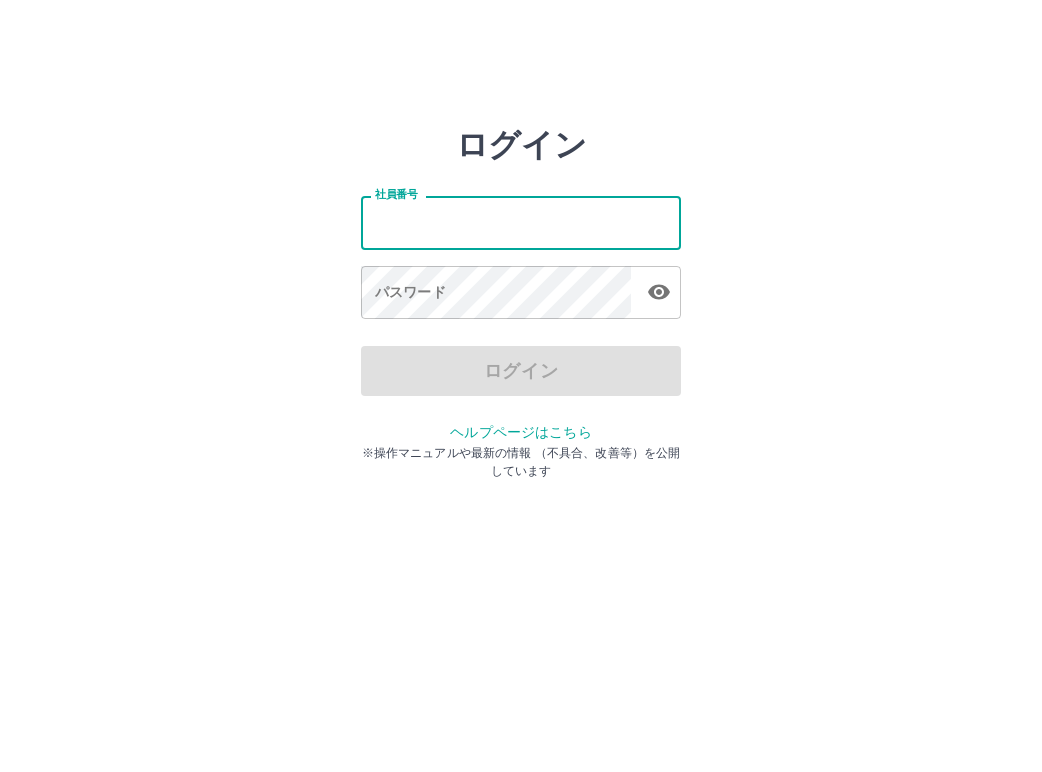 scroll, scrollTop: 0, scrollLeft: 0, axis: both 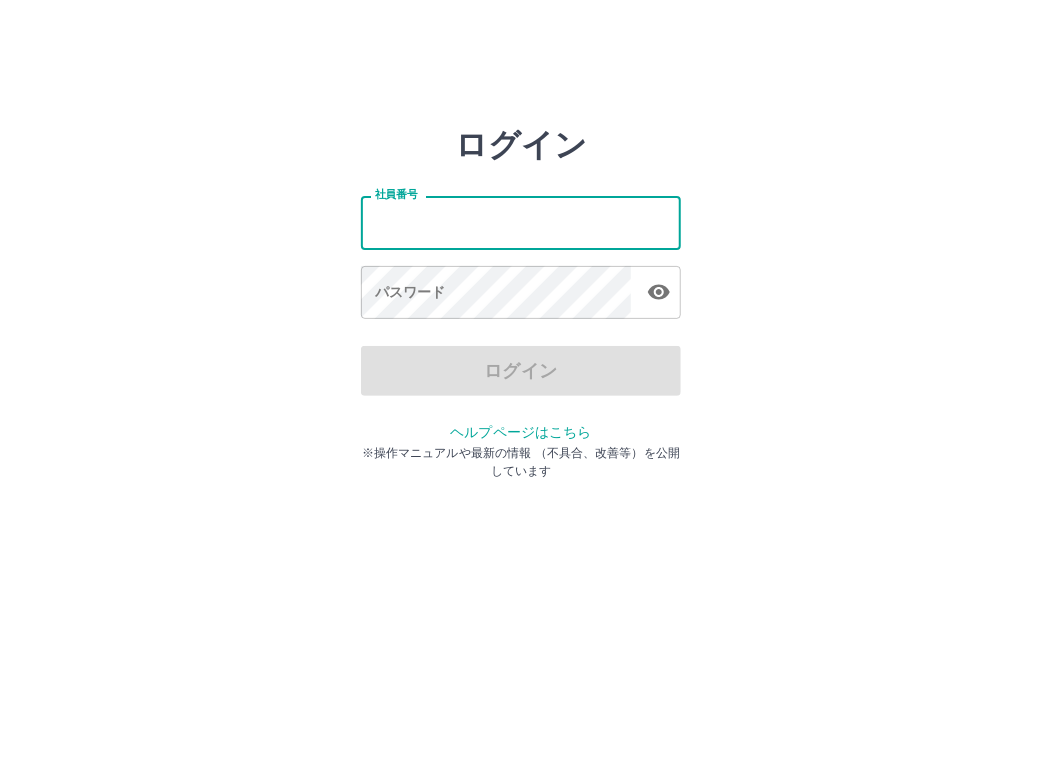 drag, startPoint x: 0, startPoint y: 0, endPoint x: 405, endPoint y: 228, distance: 464.76767 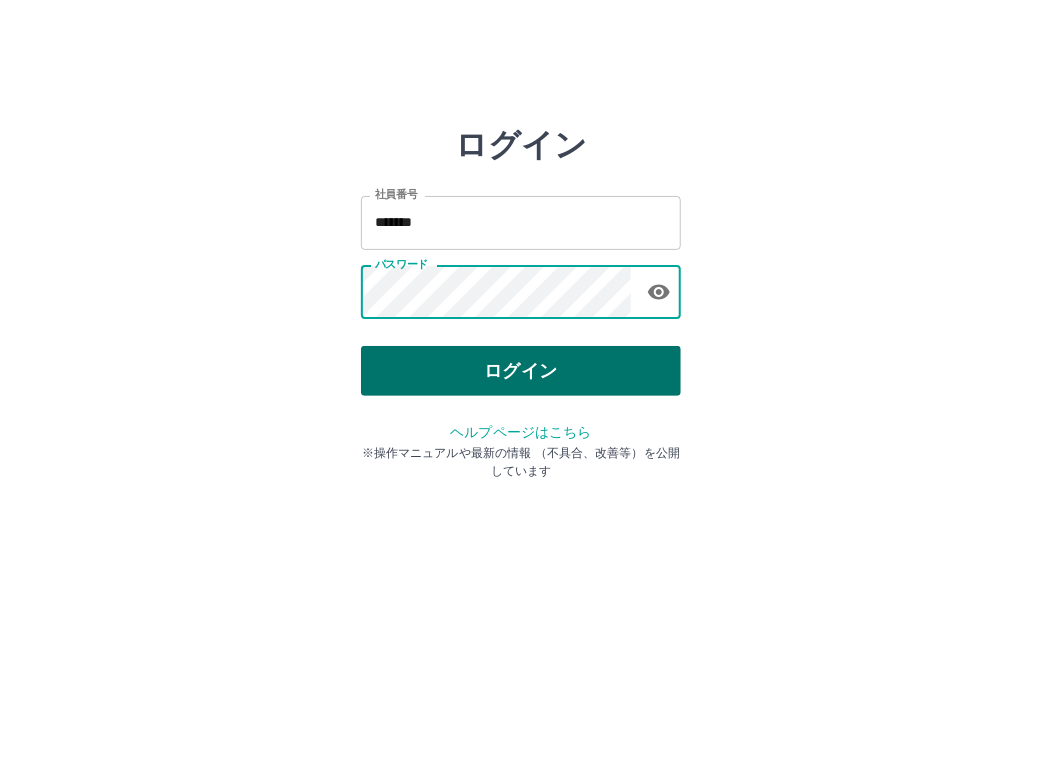 click on "ログイン" at bounding box center [521, 371] 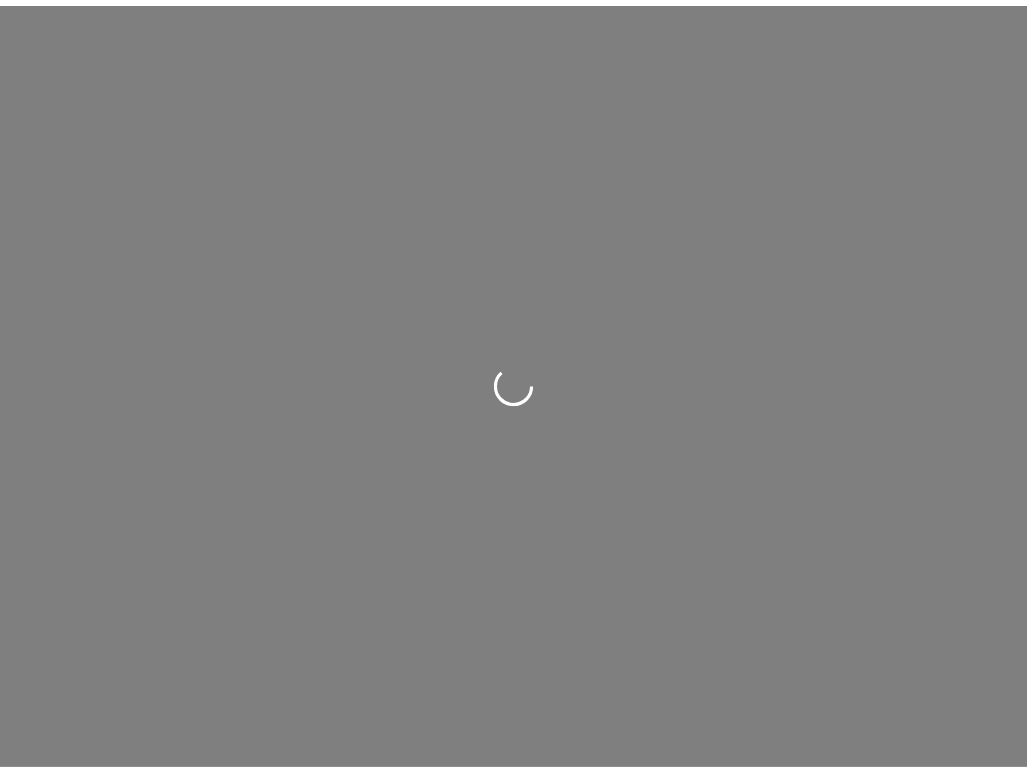 scroll, scrollTop: 0, scrollLeft: 0, axis: both 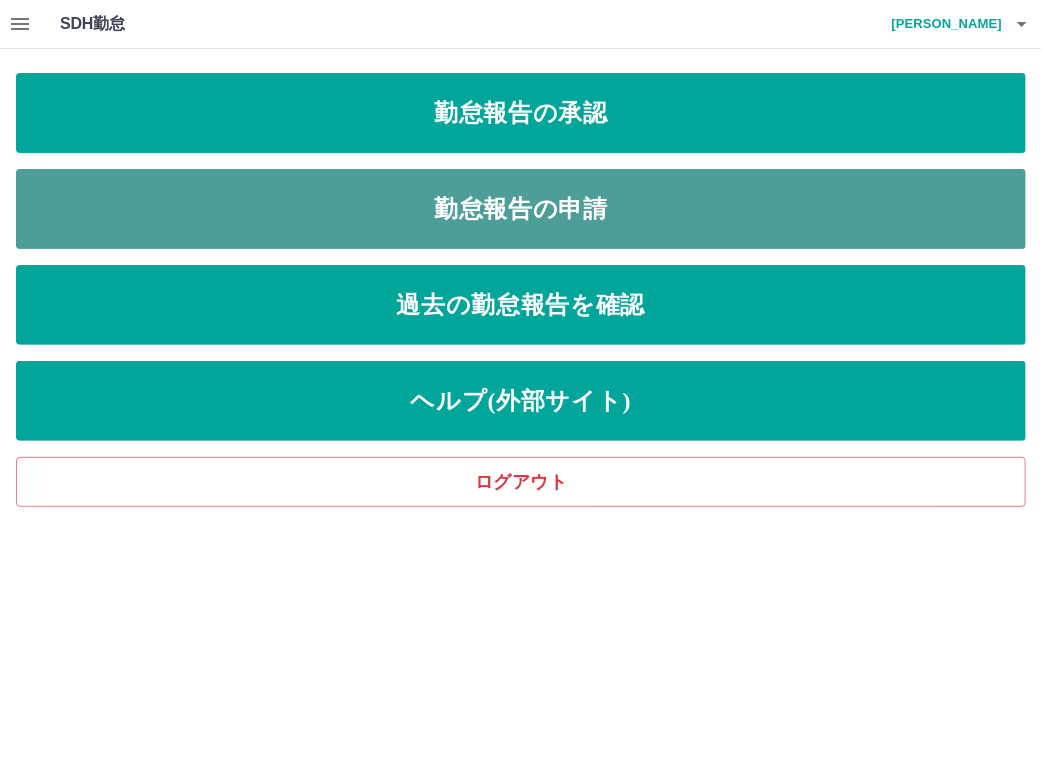 click on "勤怠報告の申請" at bounding box center (521, 209) 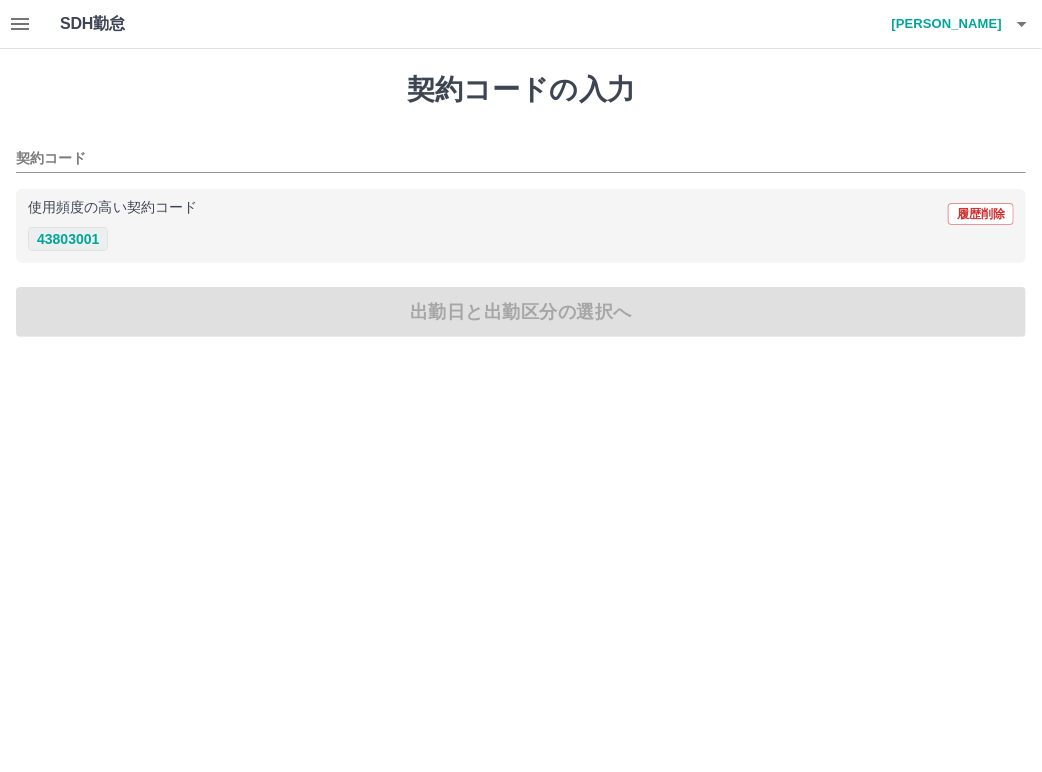 click on "43803001" at bounding box center (68, 239) 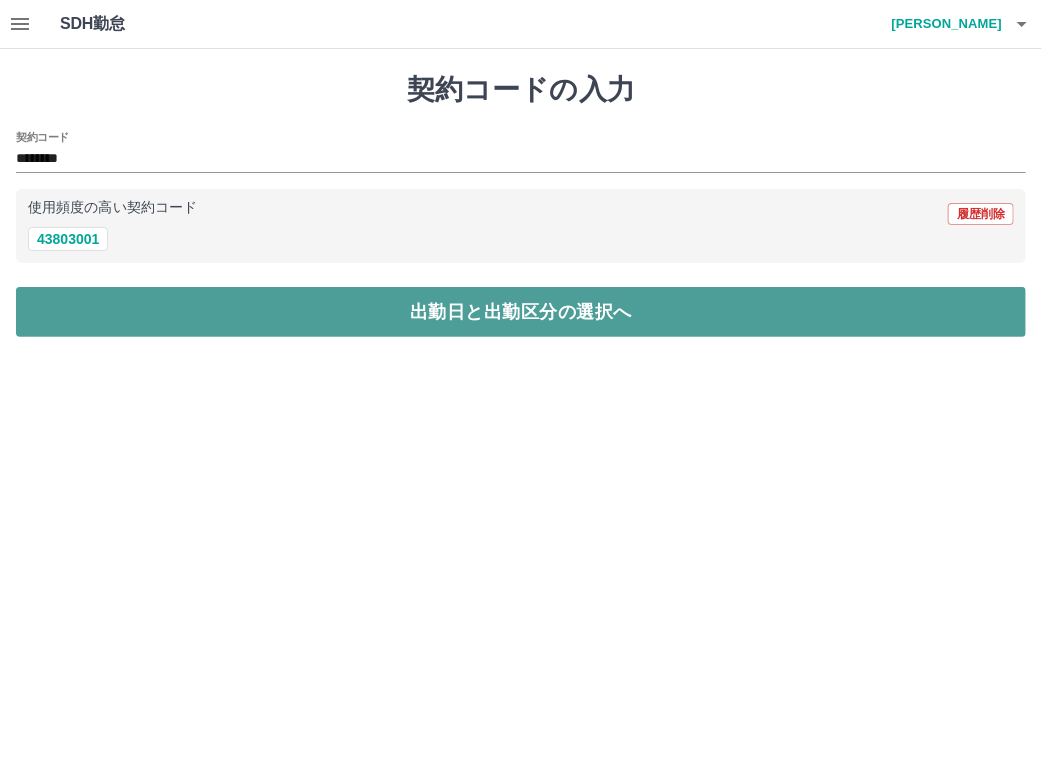 click on "出勤日と出勤区分の選択へ" at bounding box center [521, 312] 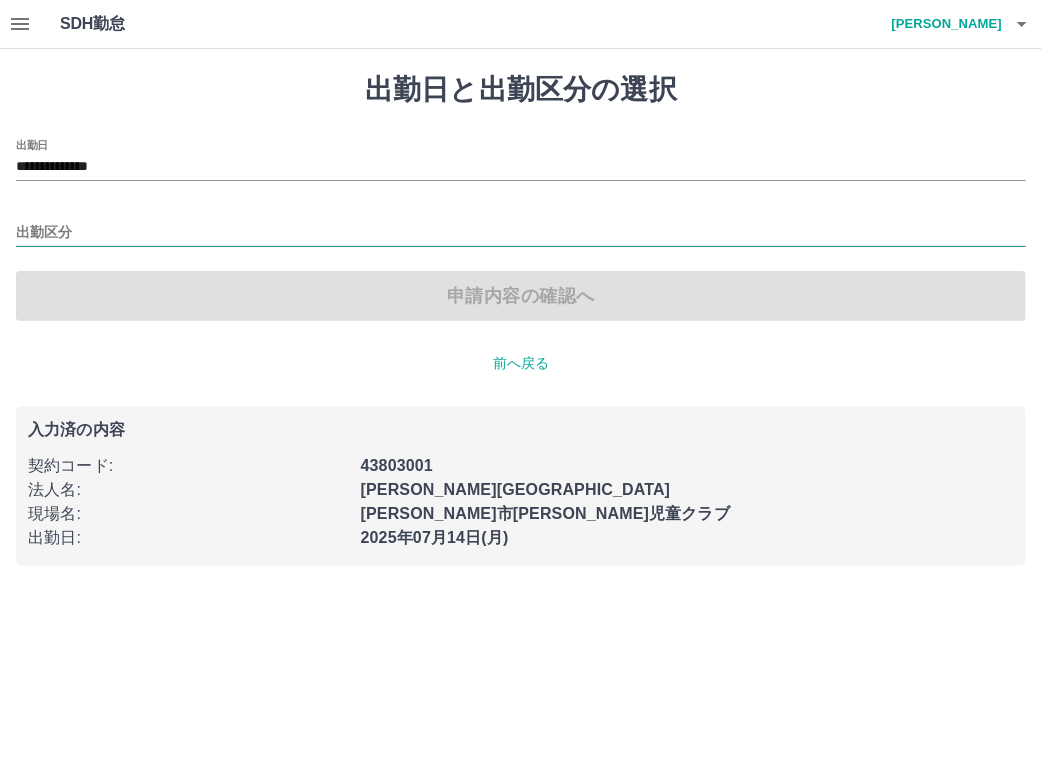 click on "出勤区分" at bounding box center [521, 233] 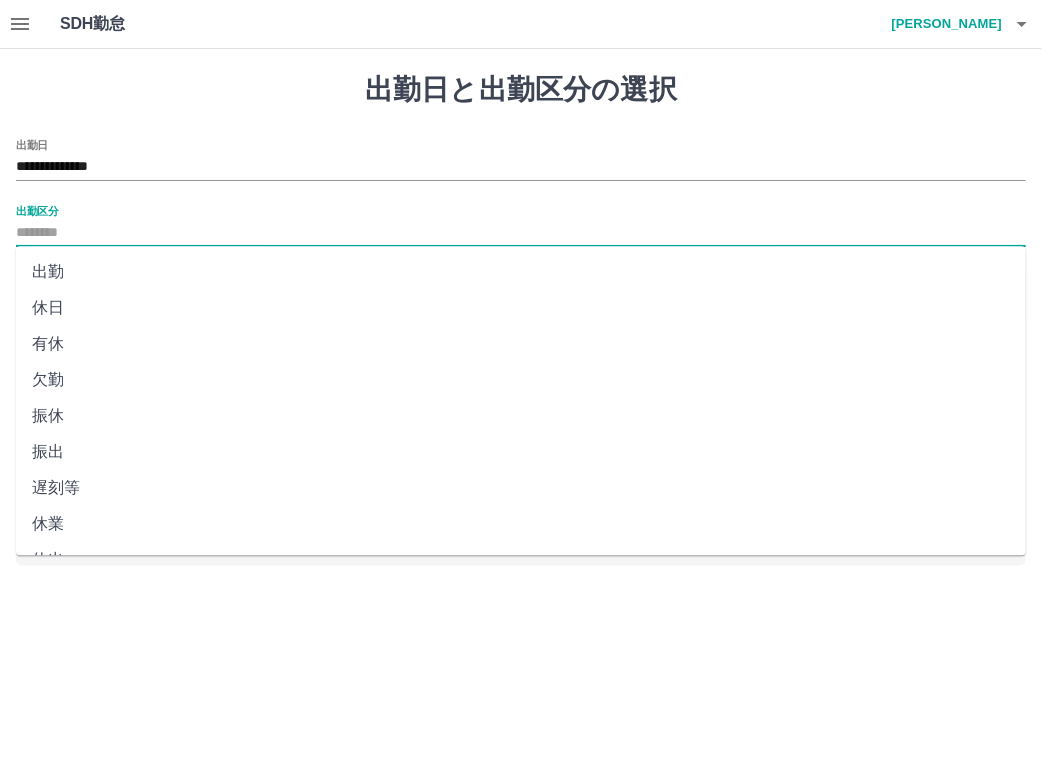 click on "出勤" at bounding box center [521, 272] 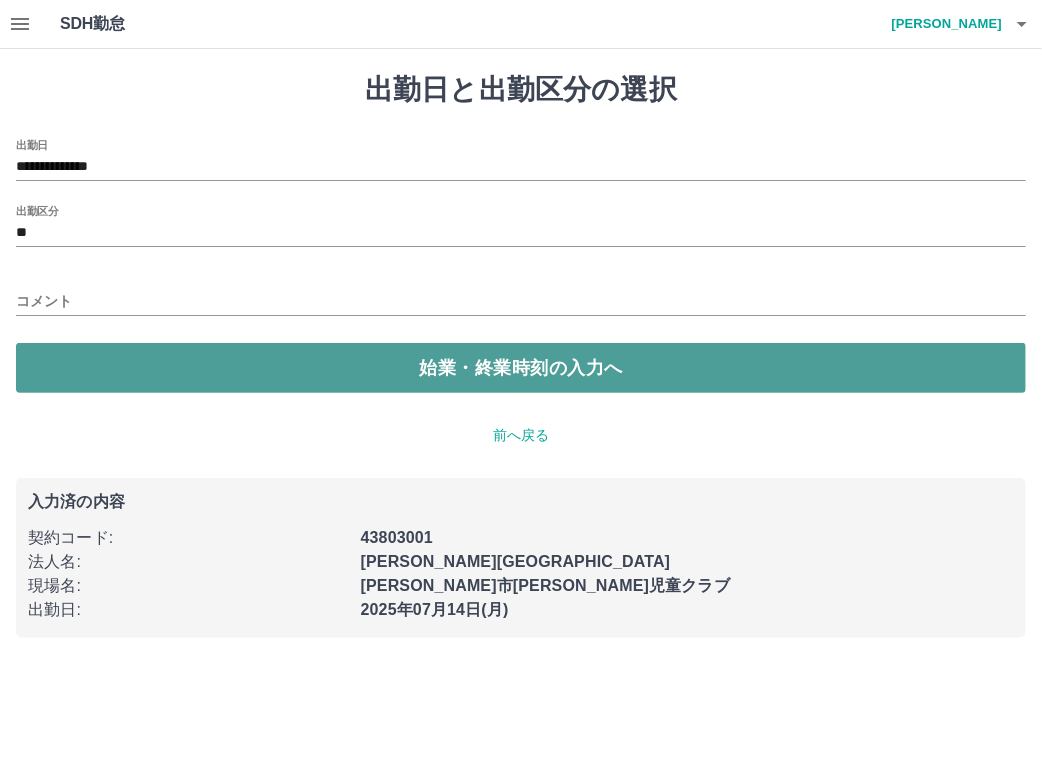 click on "始業・終業時刻の入力へ" at bounding box center [521, 368] 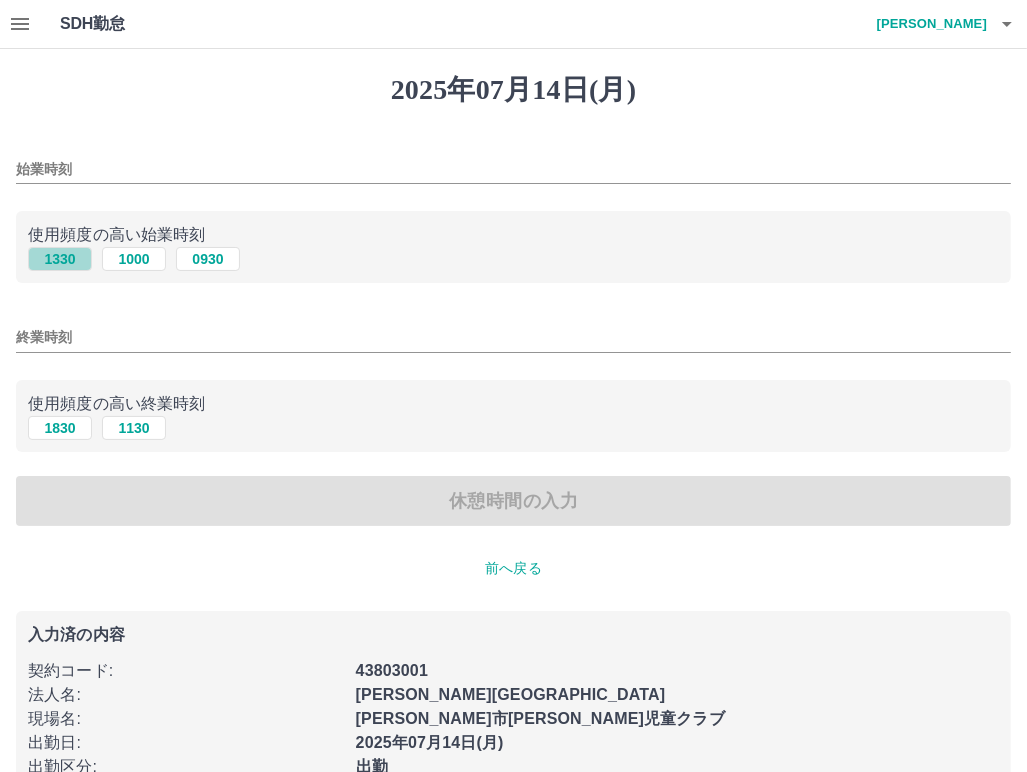 click on "1330" at bounding box center (60, 259) 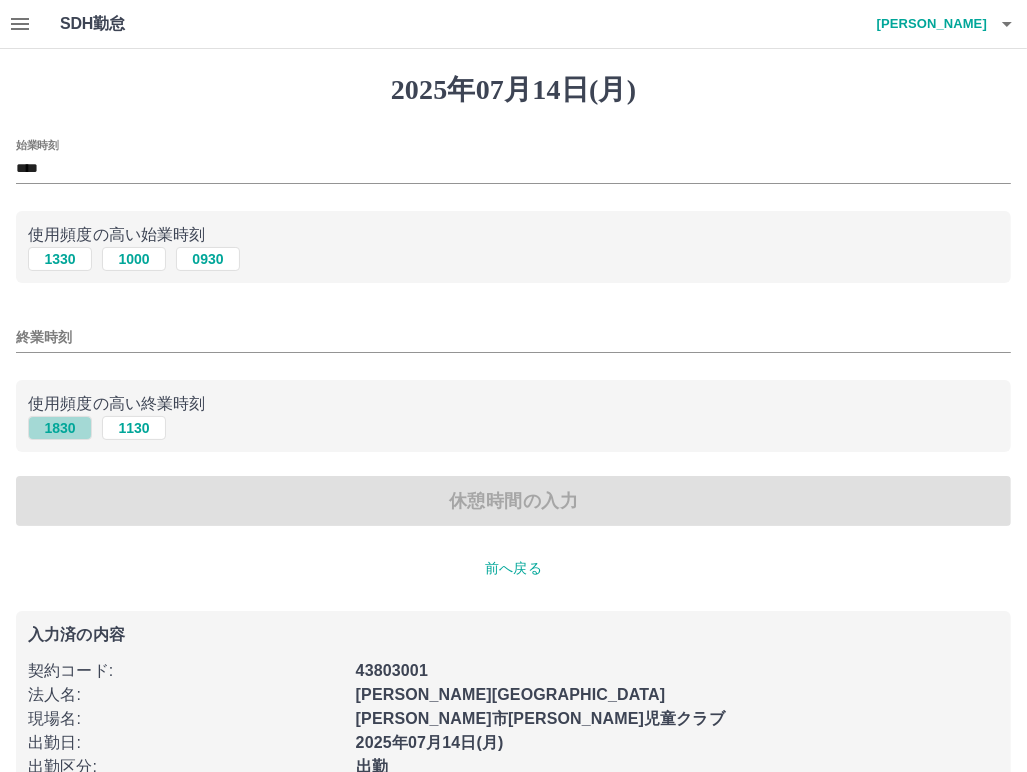 click on "1830" at bounding box center (60, 428) 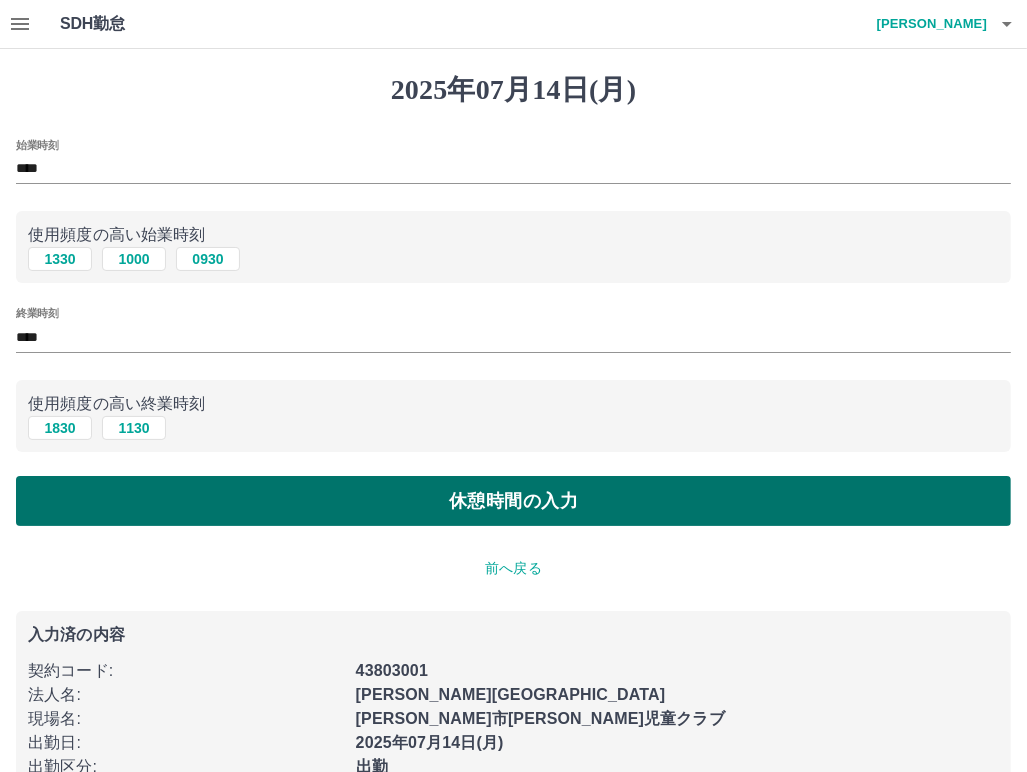 click on "休憩時間の入力" at bounding box center (513, 501) 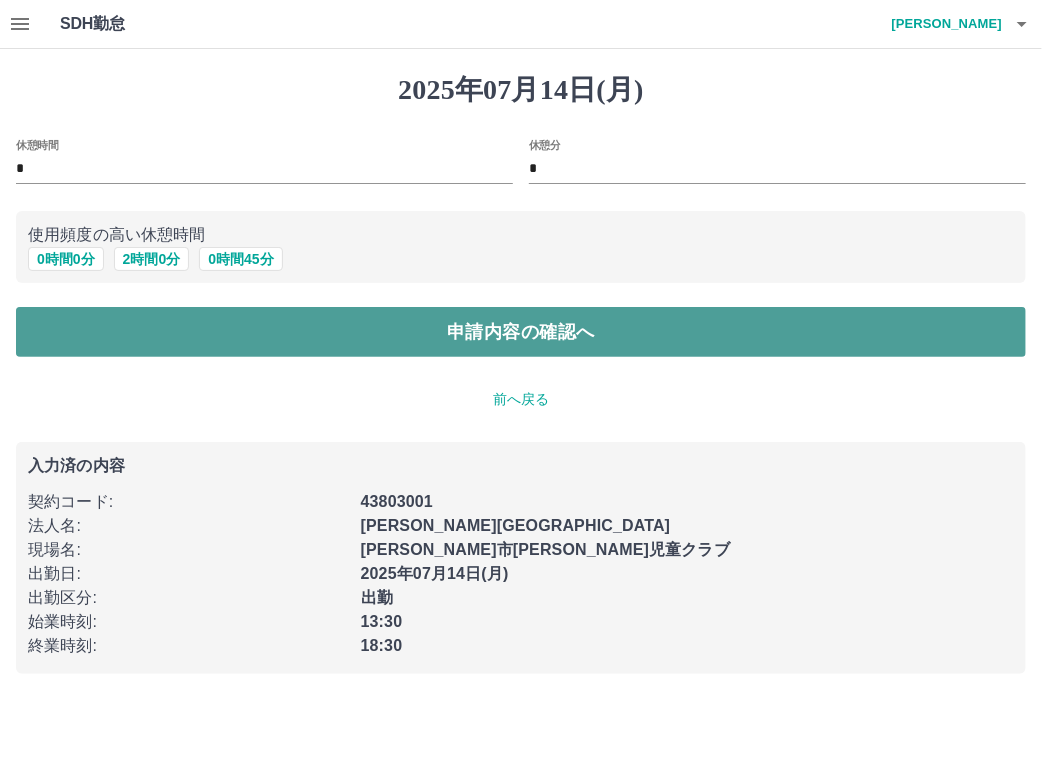 click on "申請内容の確認へ" at bounding box center (521, 332) 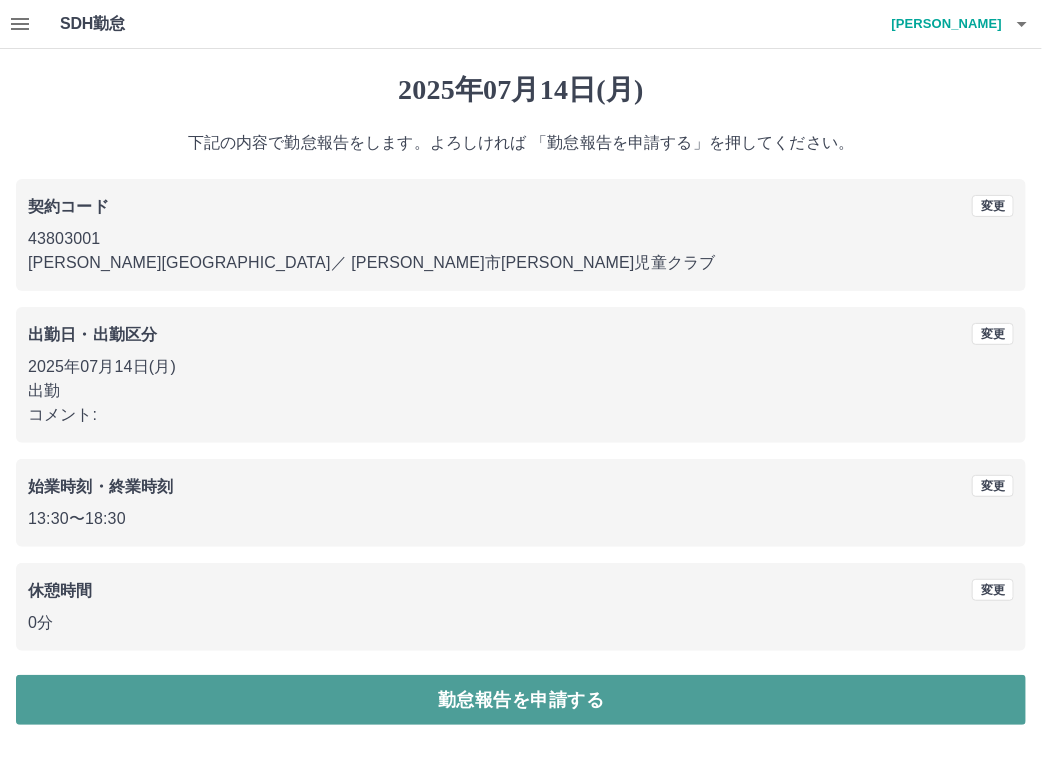 click on "勤怠報告を申請する" at bounding box center (521, 700) 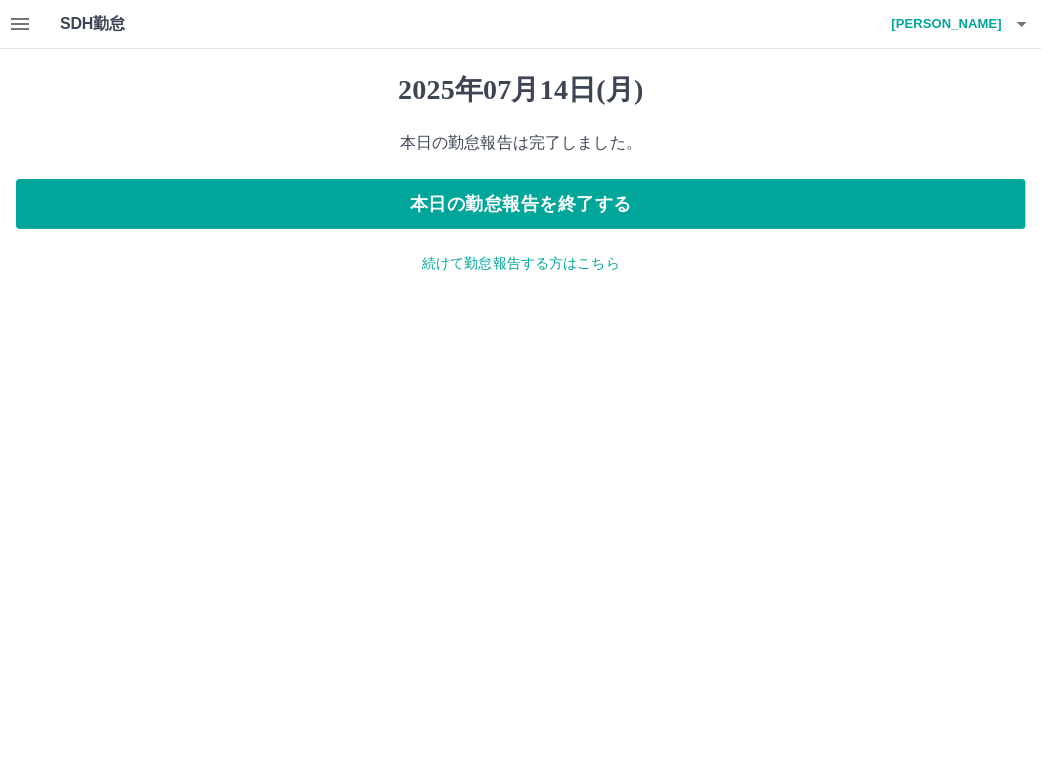 click 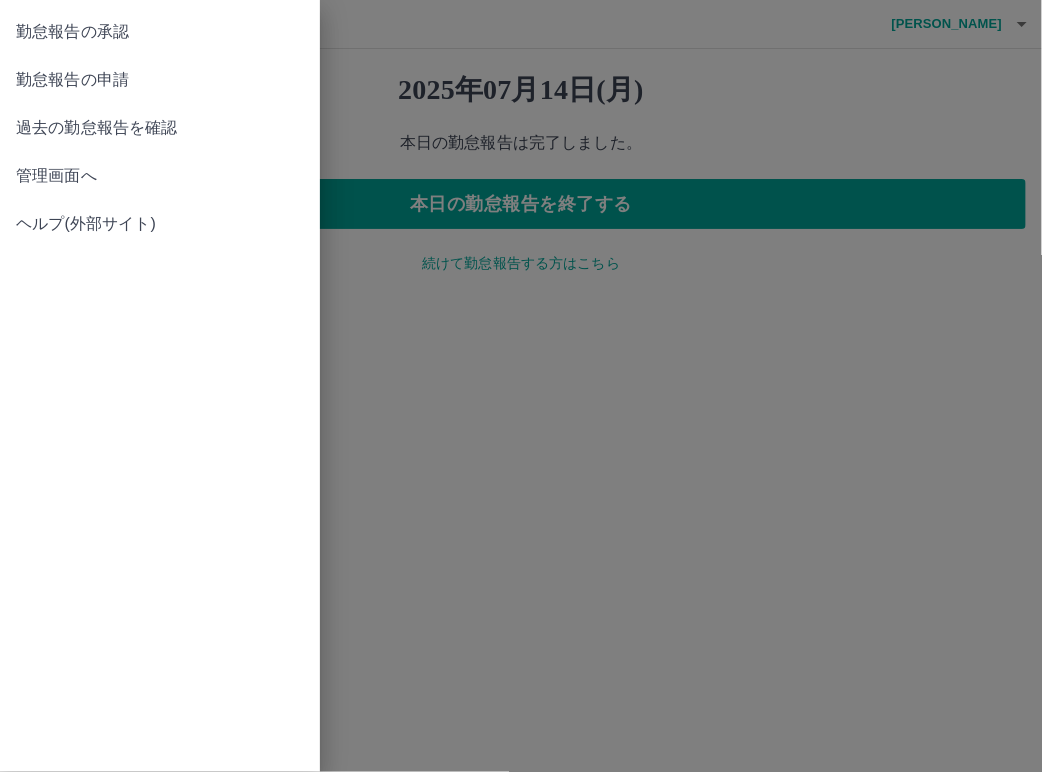 click on "勤怠報告の承認" at bounding box center (160, 32) 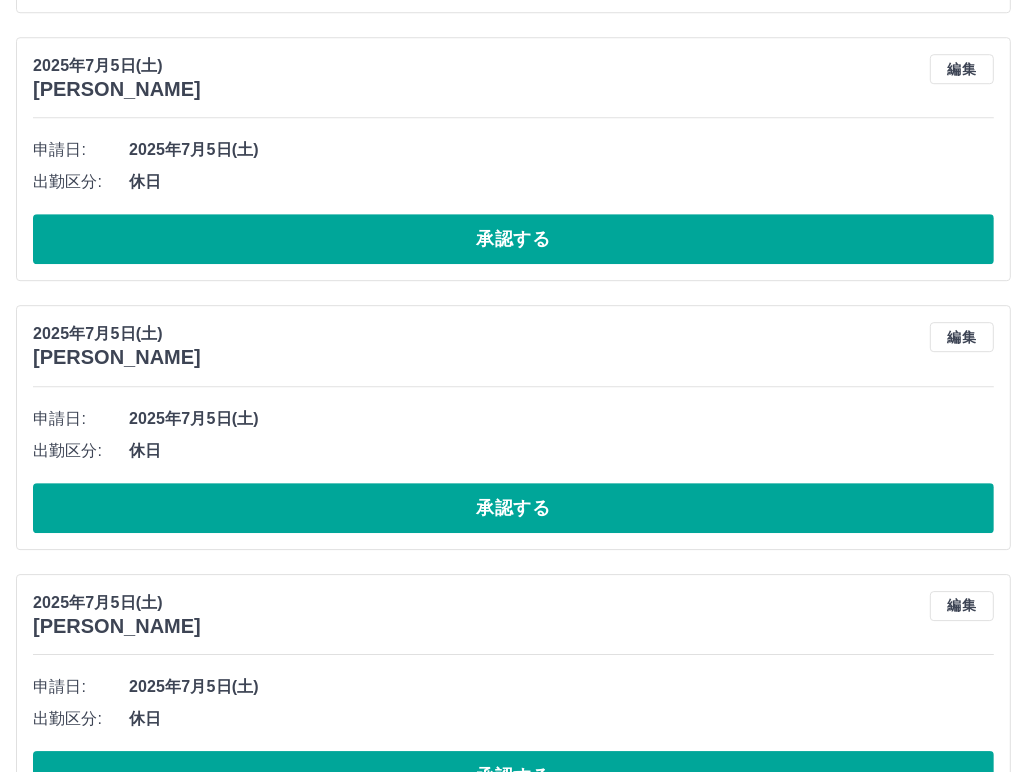 scroll, scrollTop: 9428, scrollLeft: 0, axis: vertical 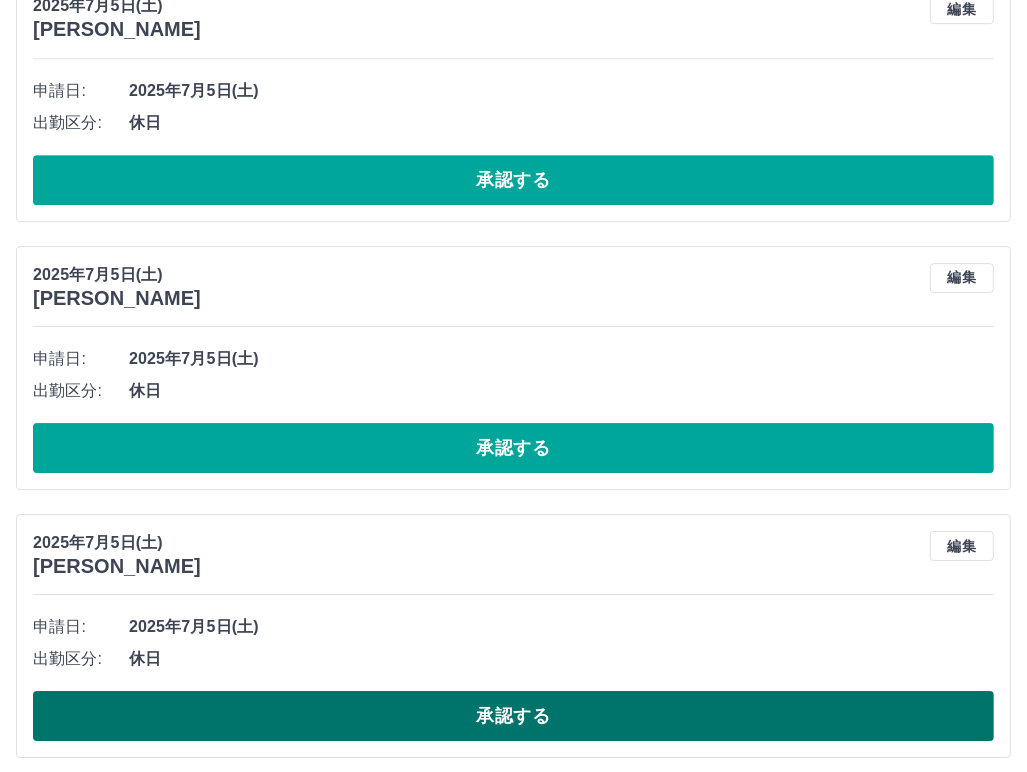 click on "承認する" at bounding box center [513, 716] 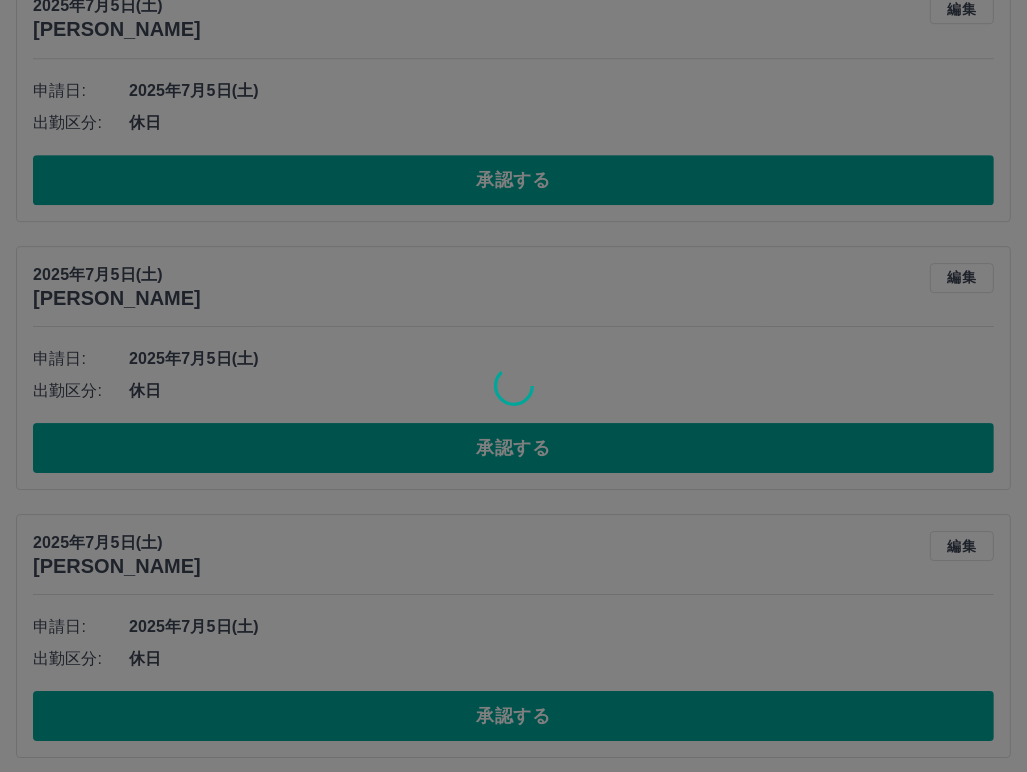 scroll, scrollTop: 9160, scrollLeft: 0, axis: vertical 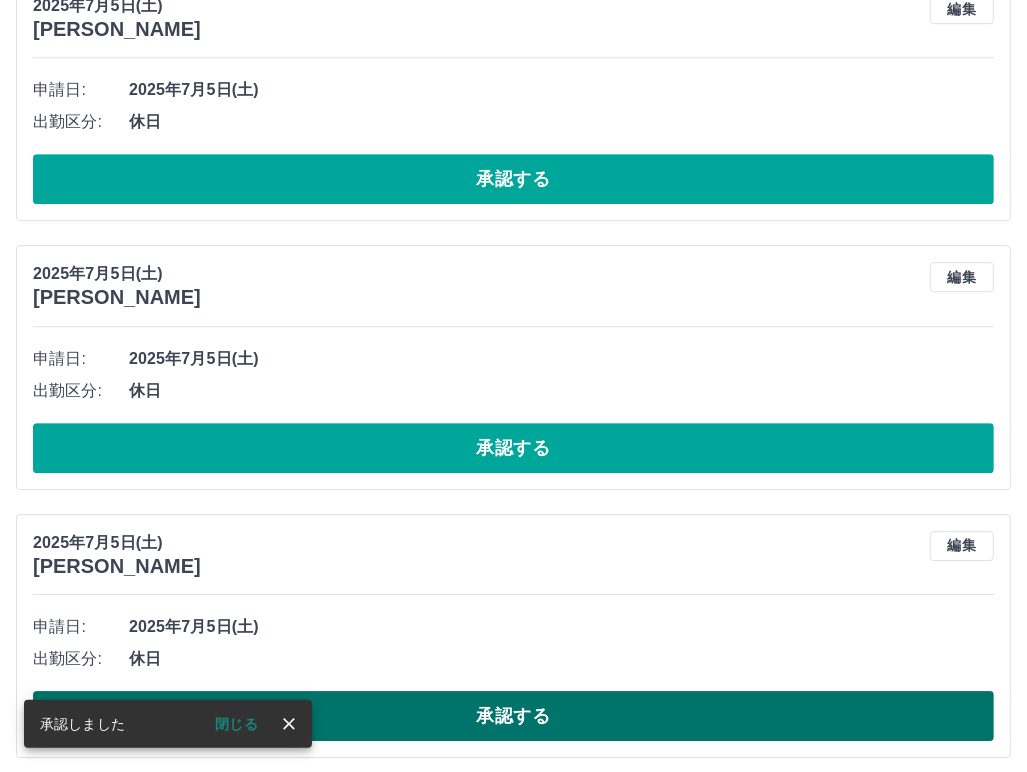 click on "承認する" at bounding box center (513, 716) 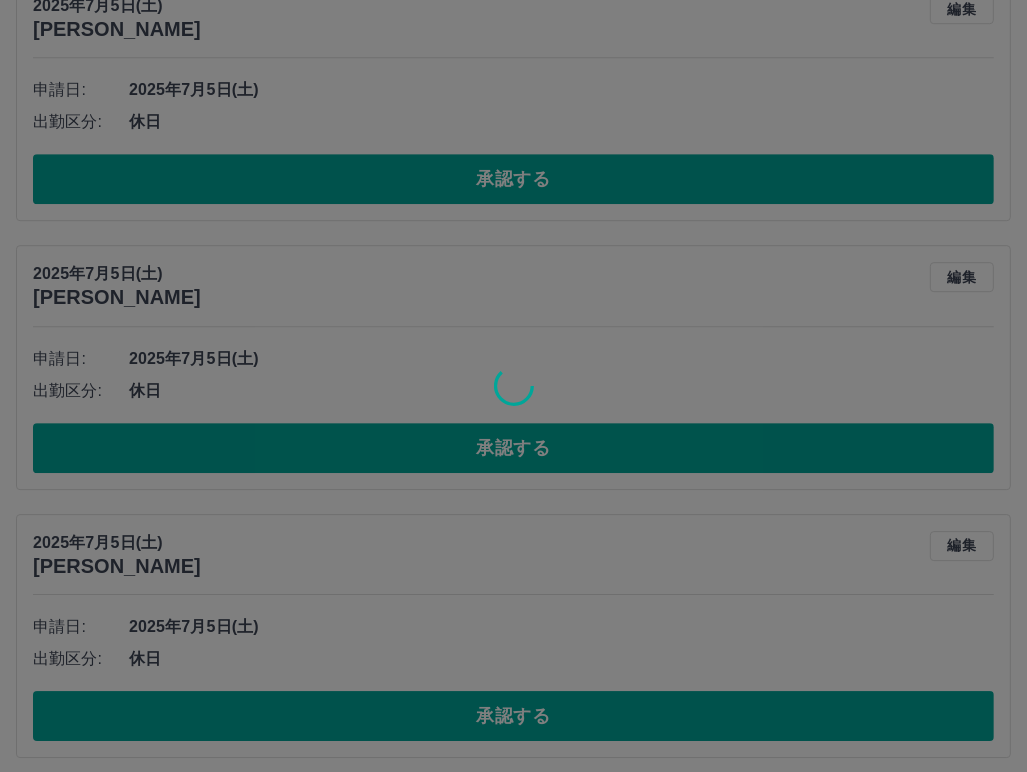 scroll, scrollTop: 8892, scrollLeft: 0, axis: vertical 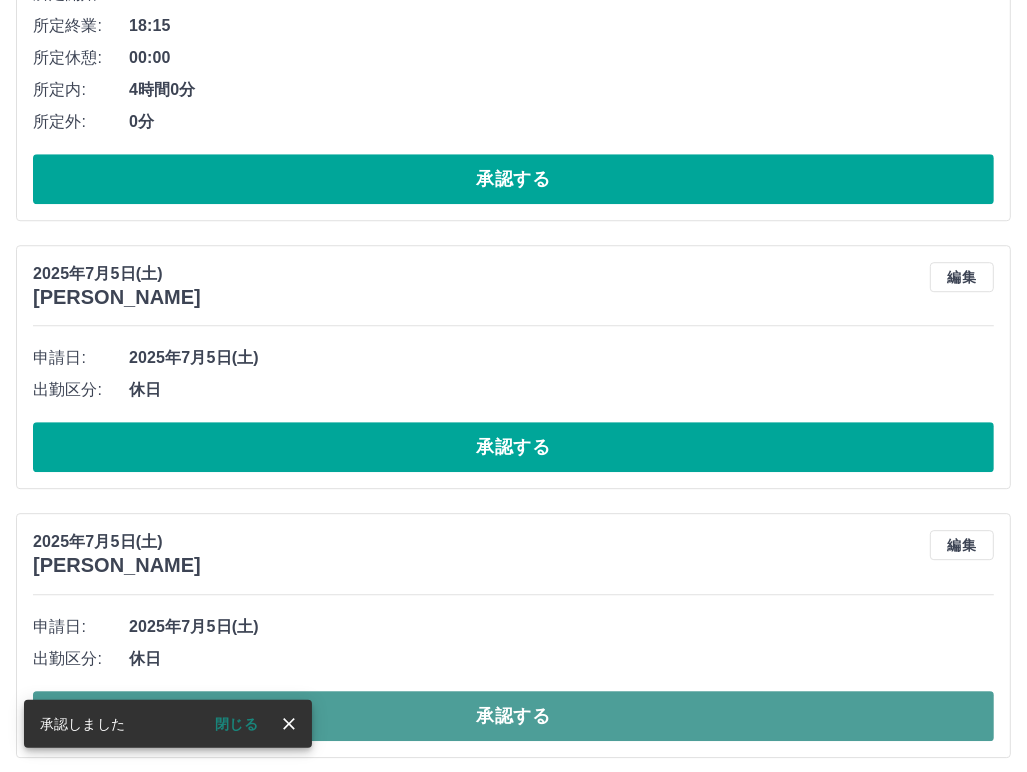 click on "承認する" at bounding box center [513, 716] 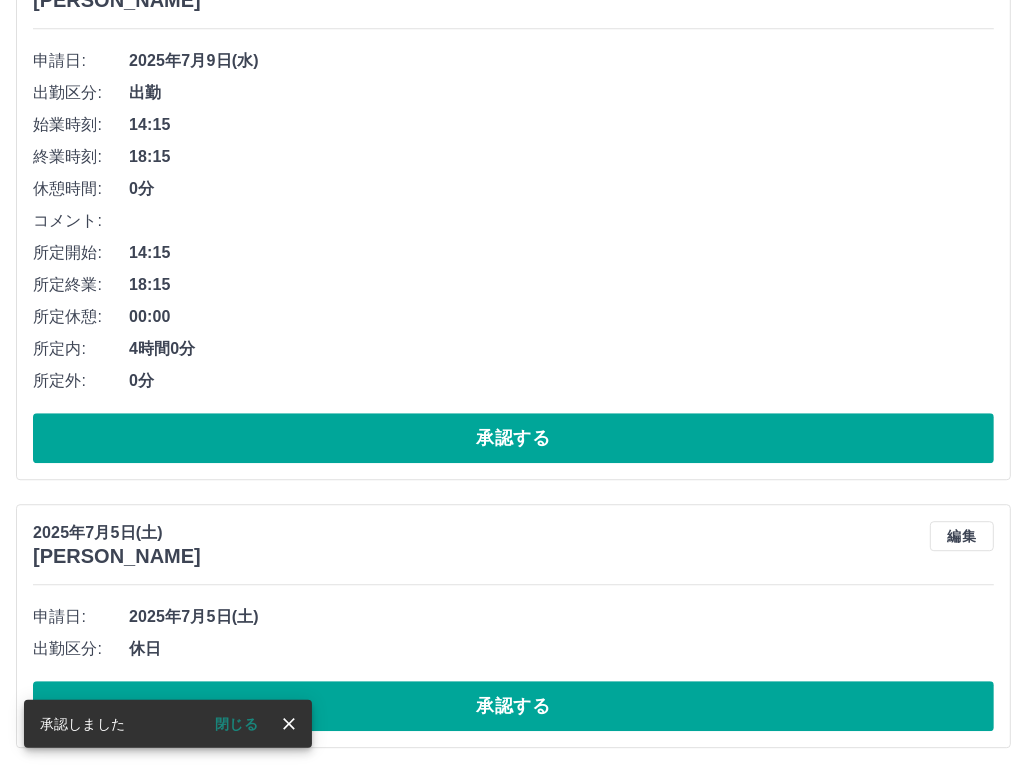 scroll, scrollTop: 8624, scrollLeft: 0, axis: vertical 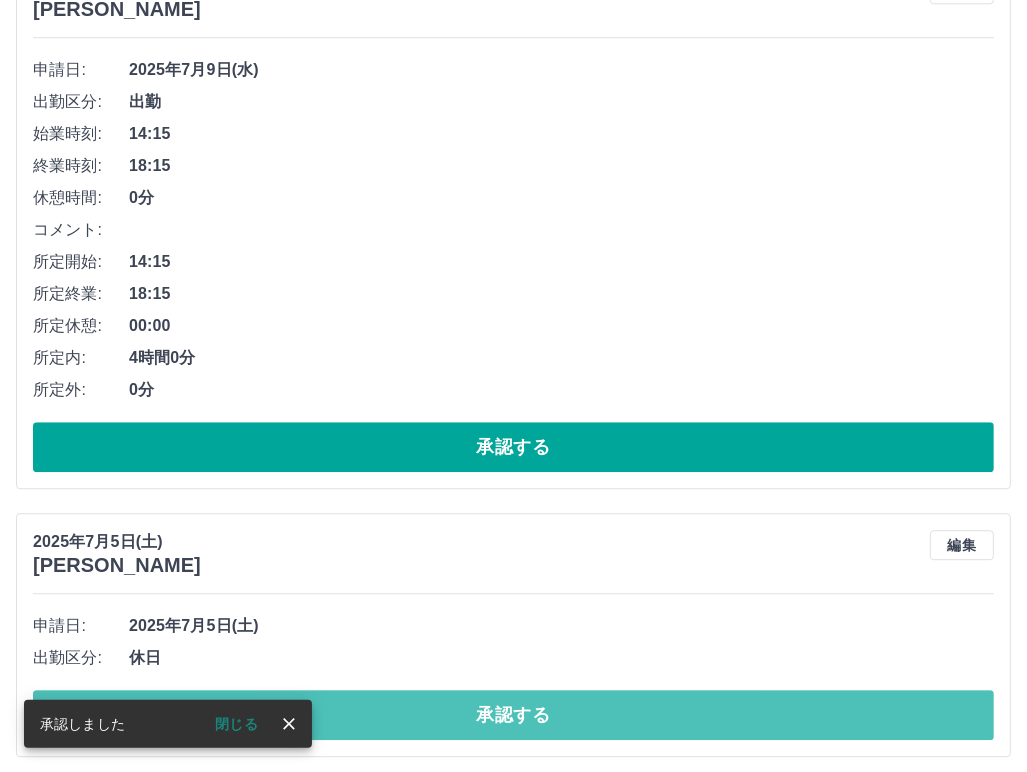 click on "承認する" at bounding box center [513, 715] 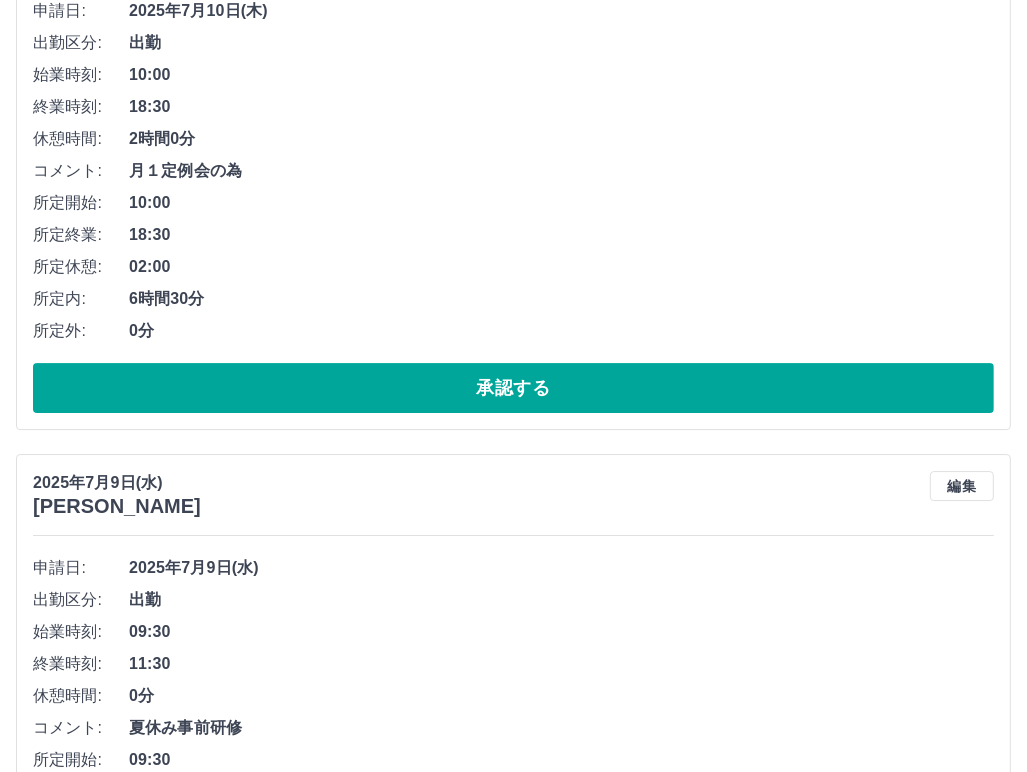 scroll, scrollTop: 4056, scrollLeft: 0, axis: vertical 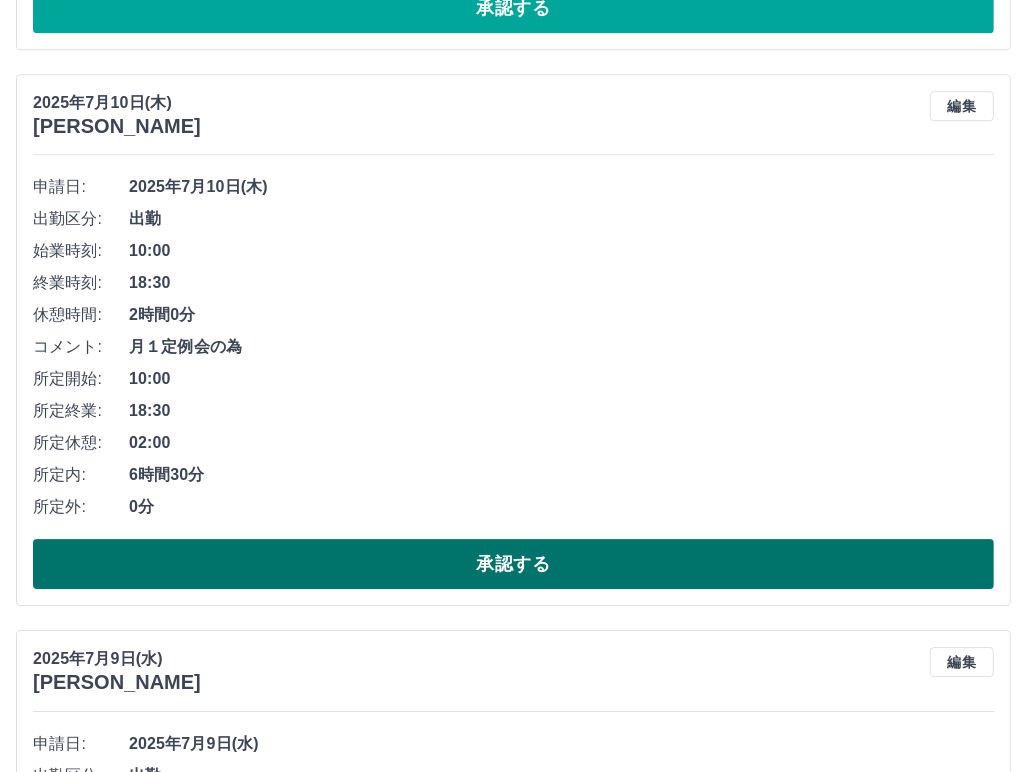 click on "承認する" at bounding box center (513, 564) 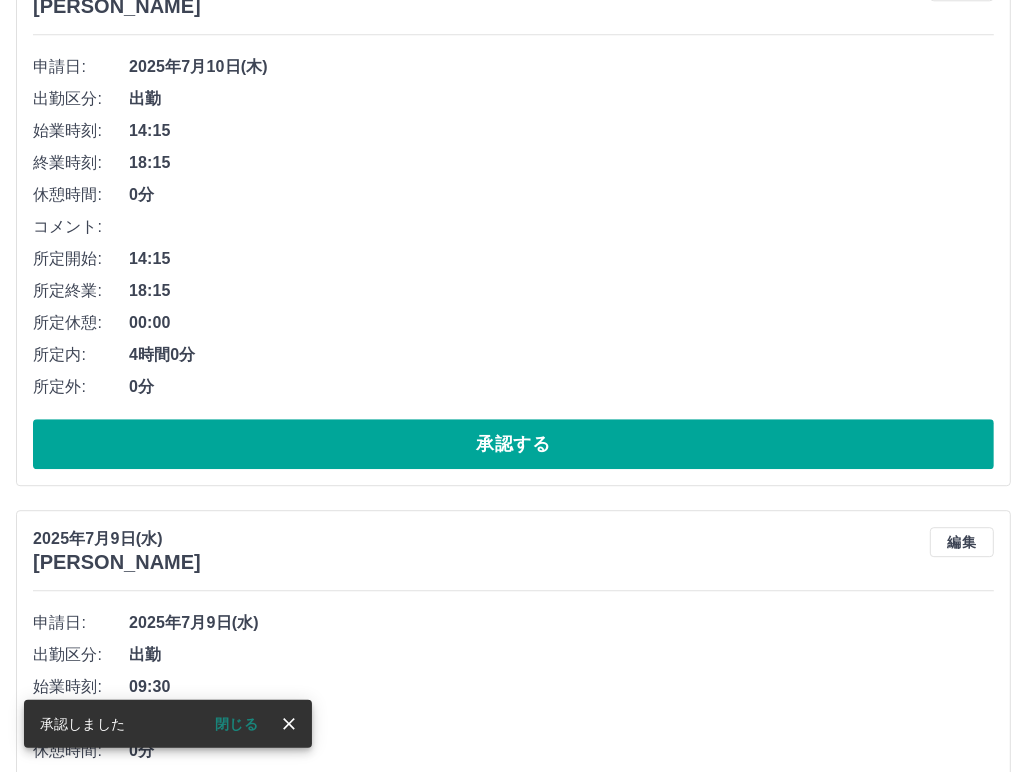 scroll, scrollTop: 3556, scrollLeft: 0, axis: vertical 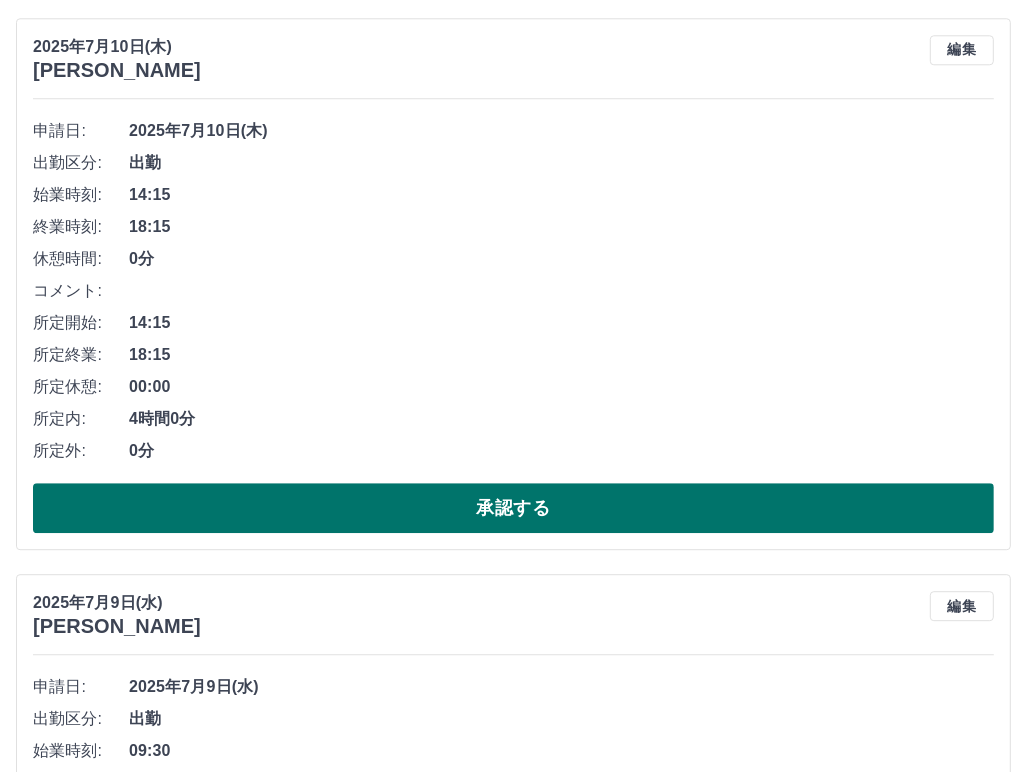 click on "承認する" at bounding box center [513, 508] 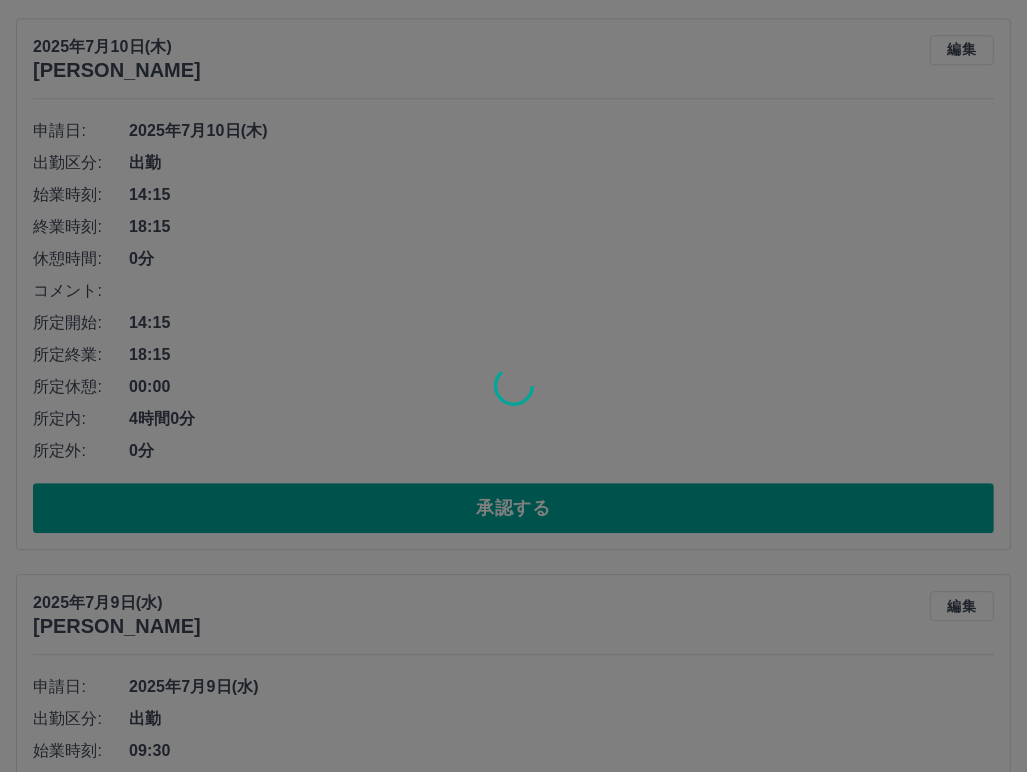scroll, scrollTop: 3000, scrollLeft: 0, axis: vertical 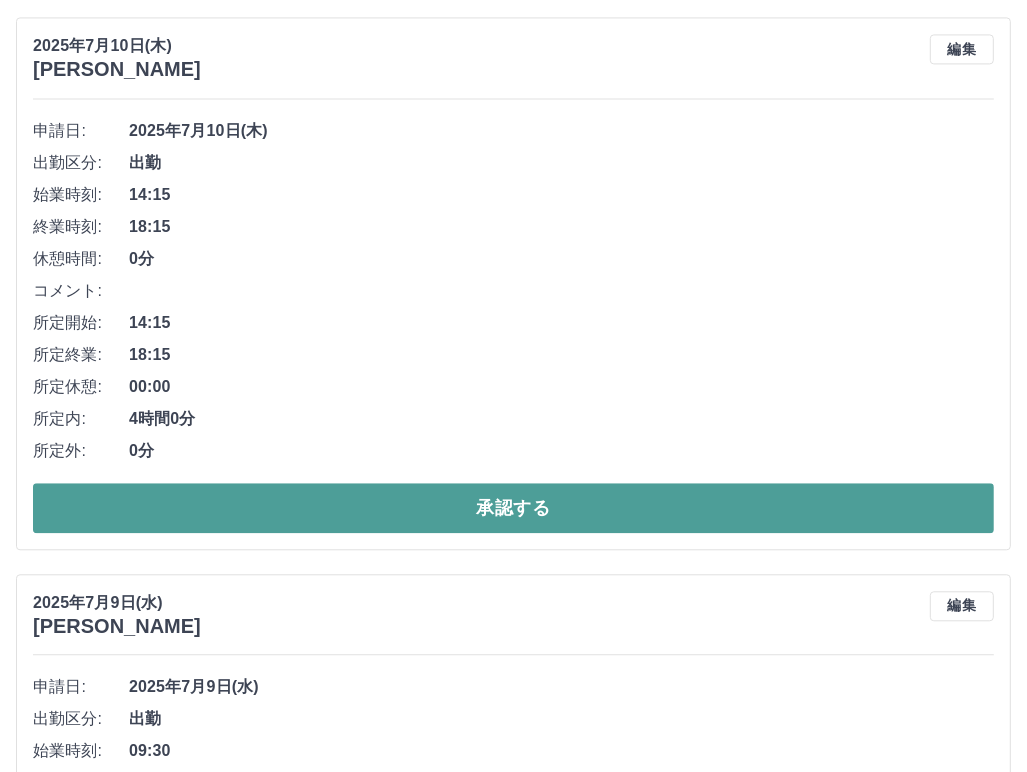 click on "承認する" at bounding box center [513, 508] 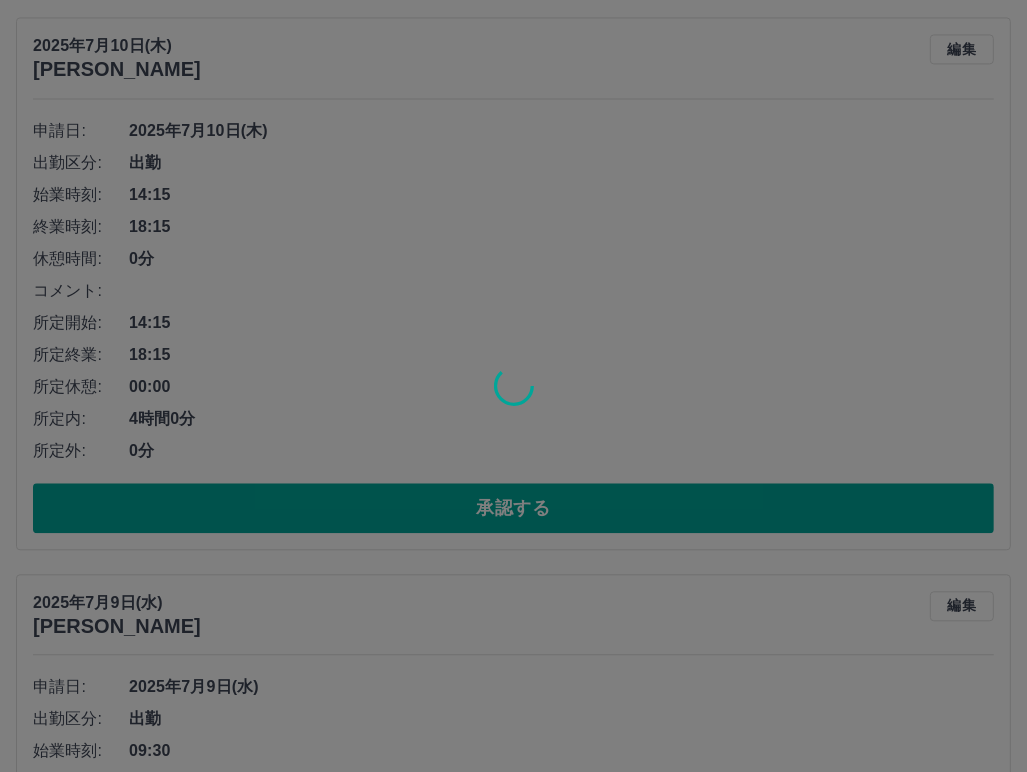 scroll, scrollTop: 2445, scrollLeft: 0, axis: vertical 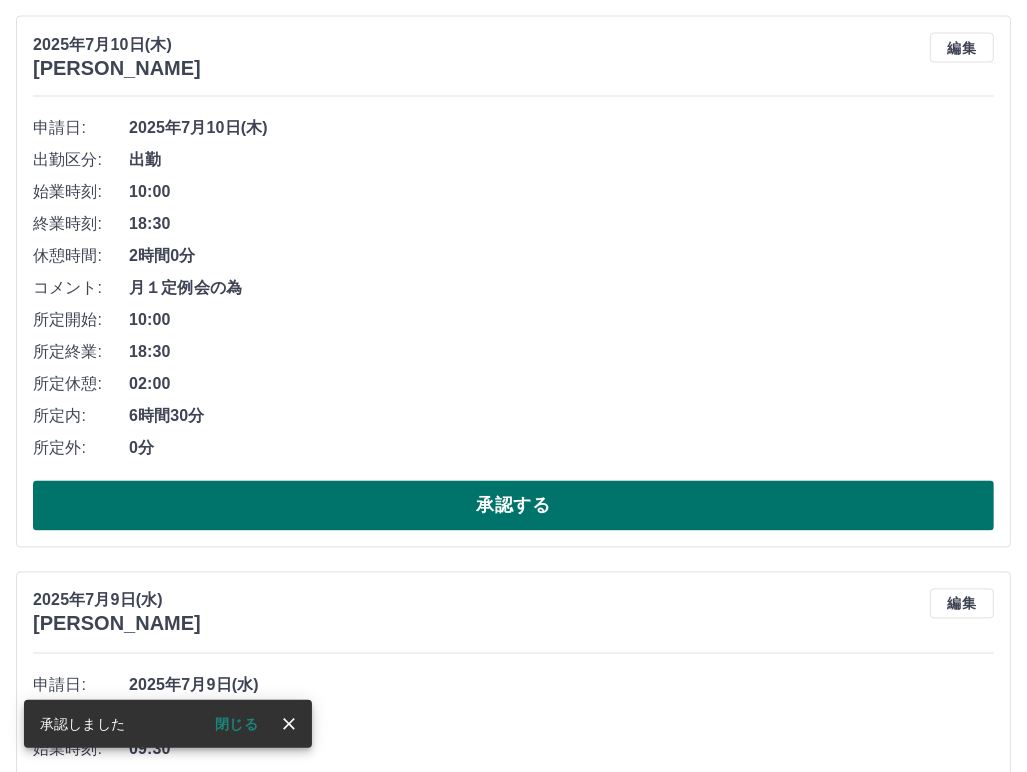 click on "承認する" at bounding box center (513, 506) 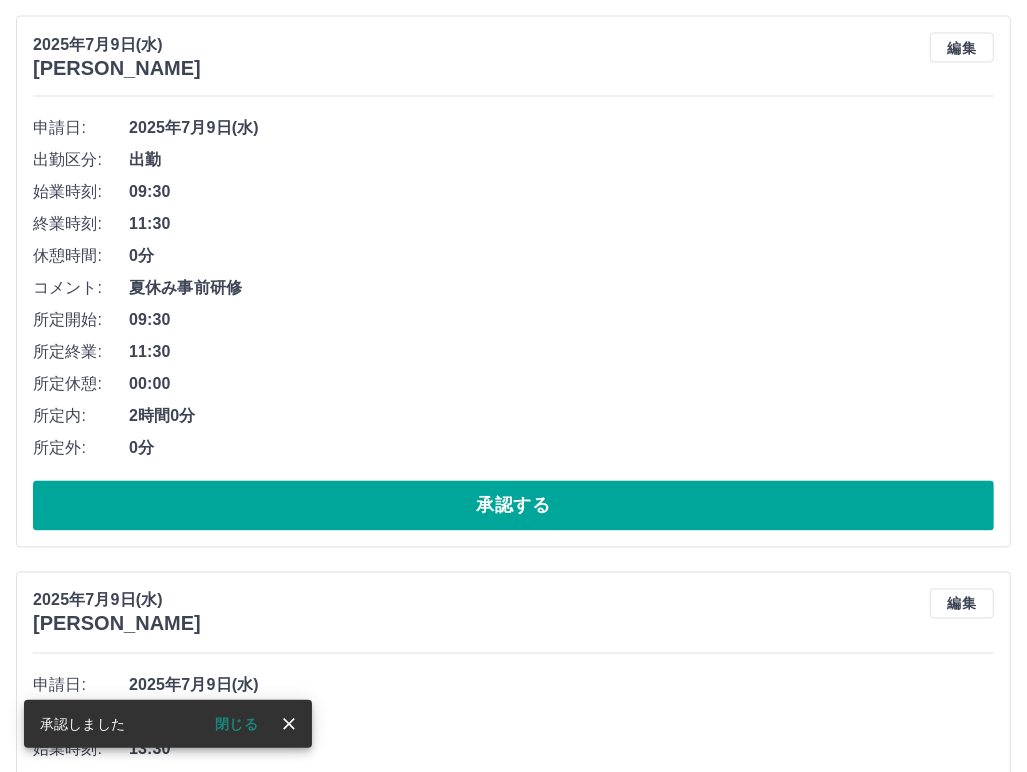 scroll, scrollTop: 1889, scrollLeft: 0, axis: vertical 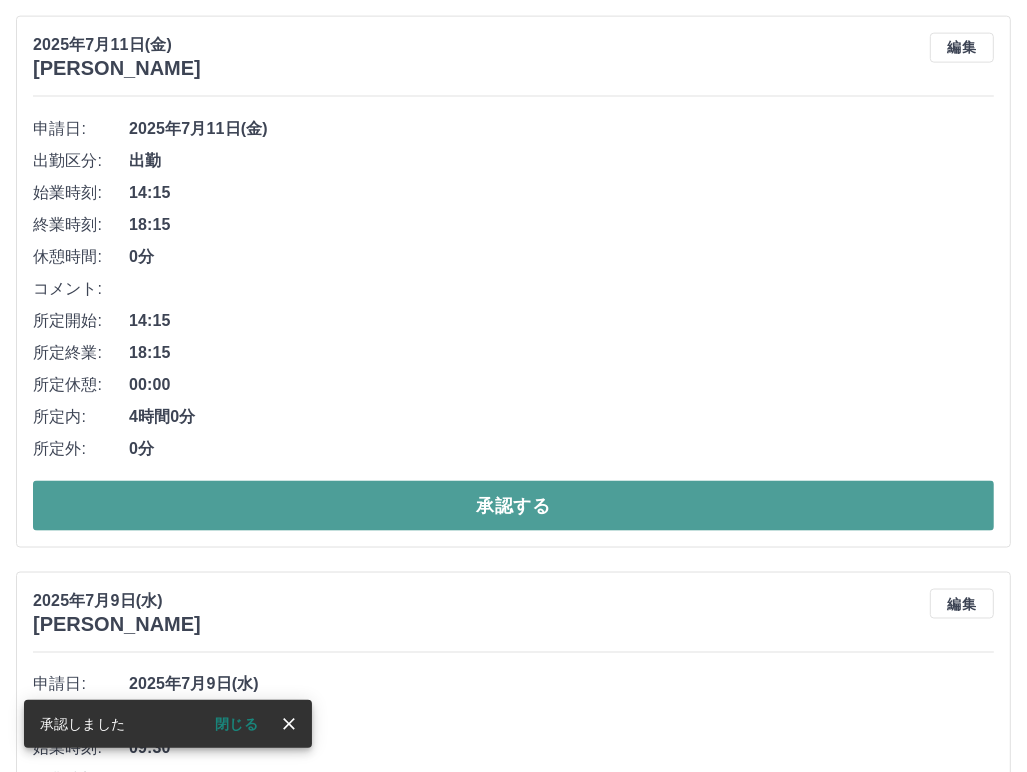 click on "承認する" at bounding box center (513, 506) 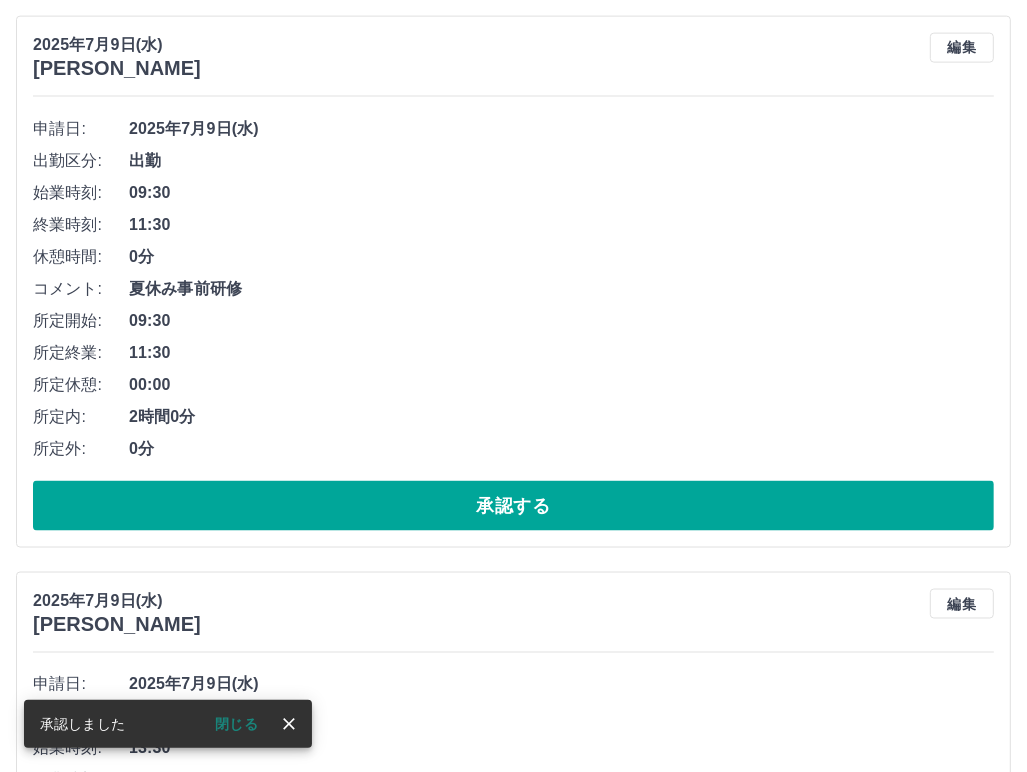 scroll, scrollTop: 1333, scrollLeft: 0, axis: vertical 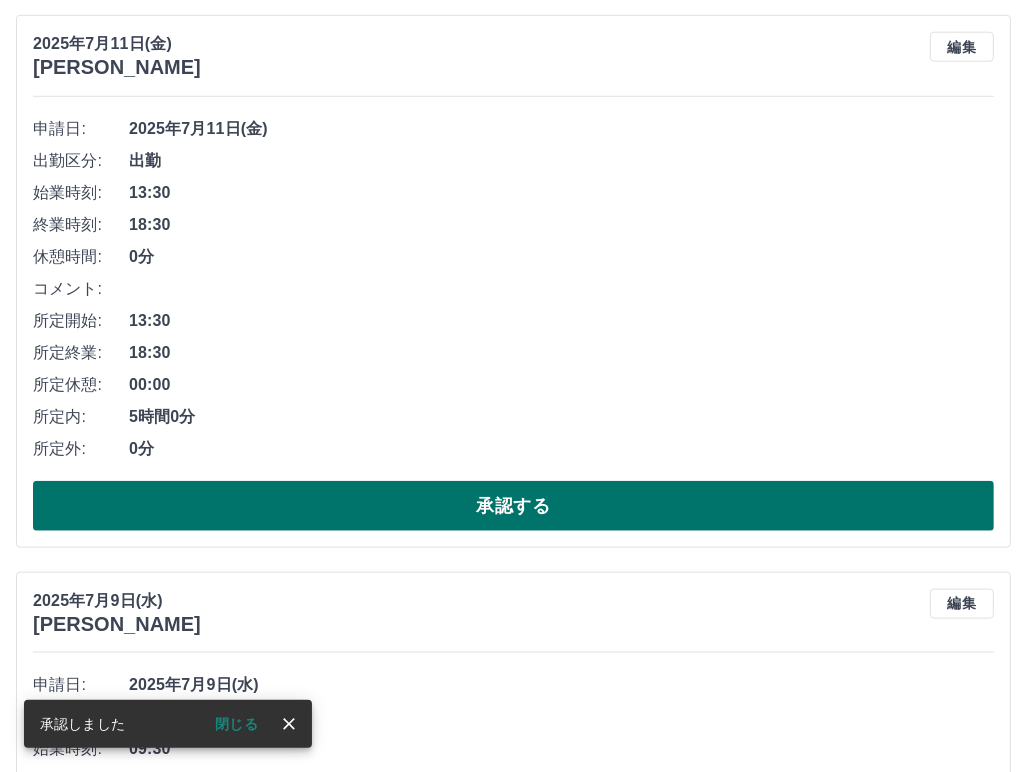click on "承認する" at bounding box center [513, 506] 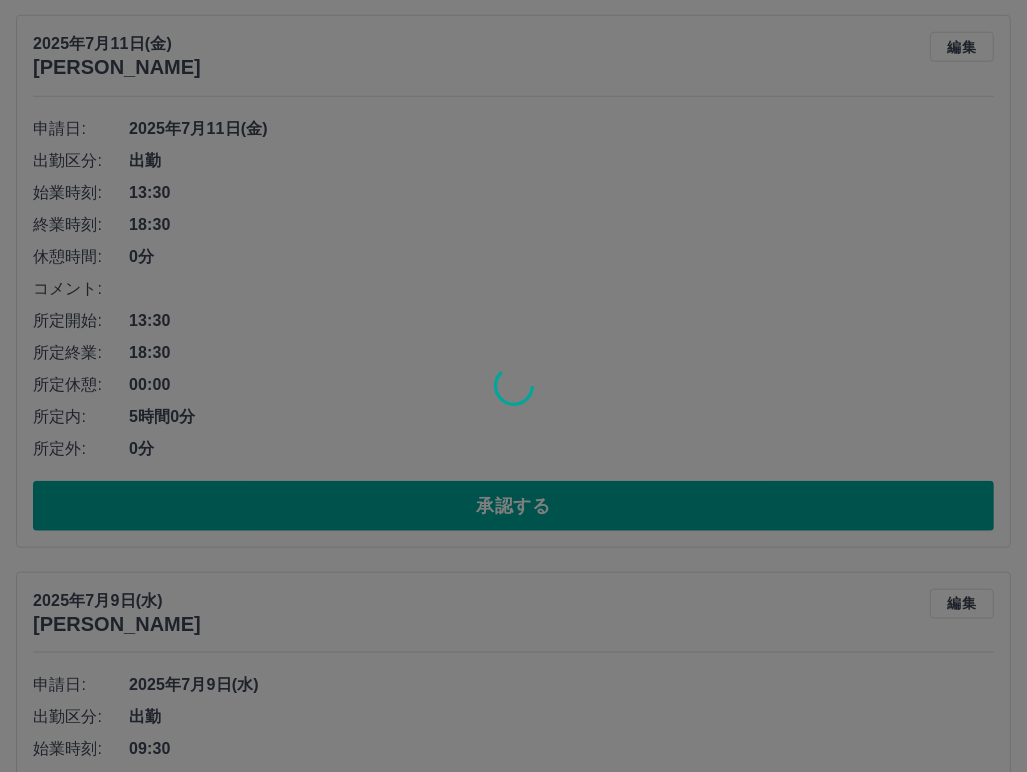 scroll, scrollTop: 778, scrollLeft: 0, axis: vertical 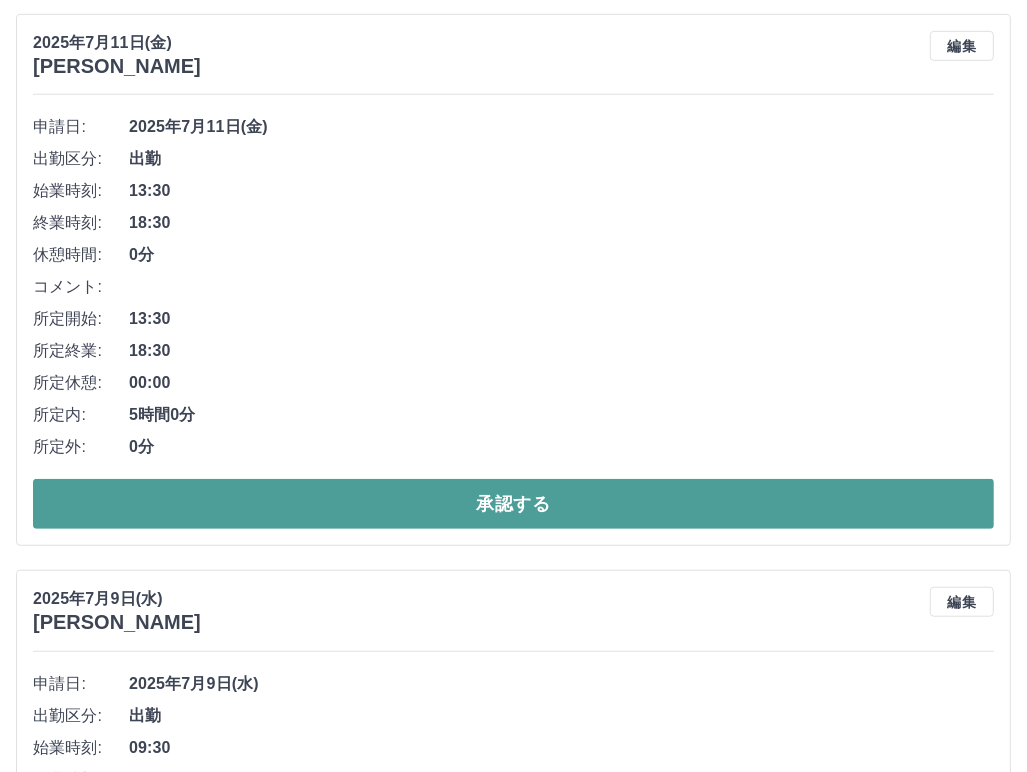 click on "承認する" at bounding box center (513, 504) 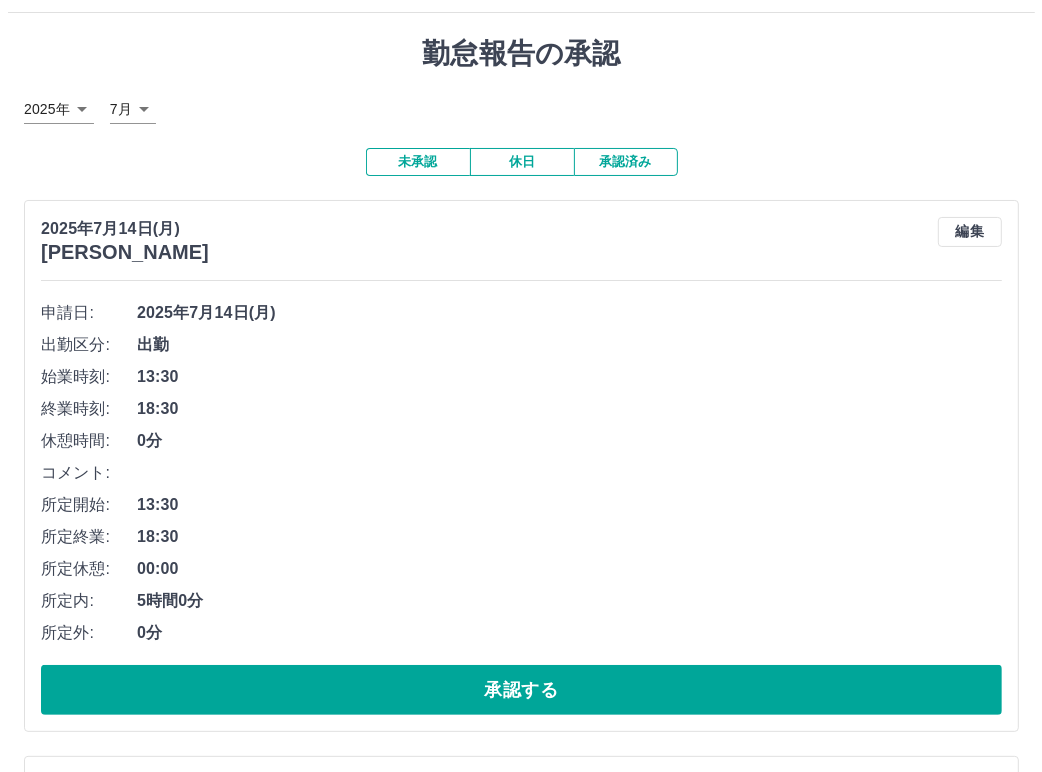 scroll, scrollTop: 0, scrollLeft: 0, axis: both 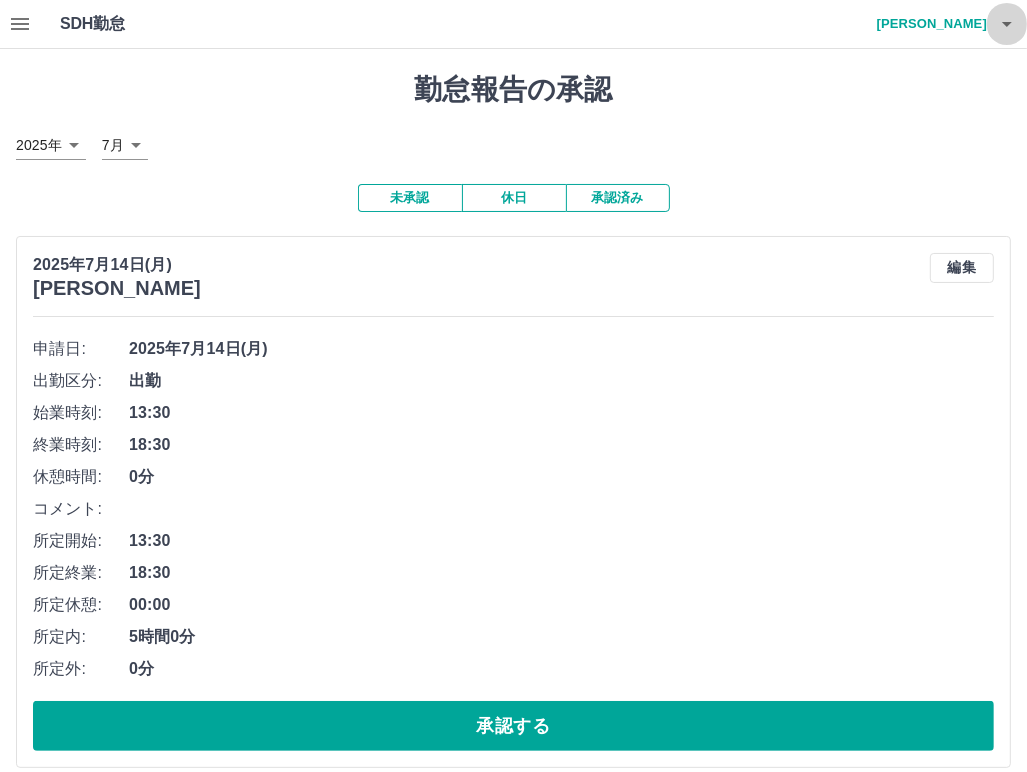 click 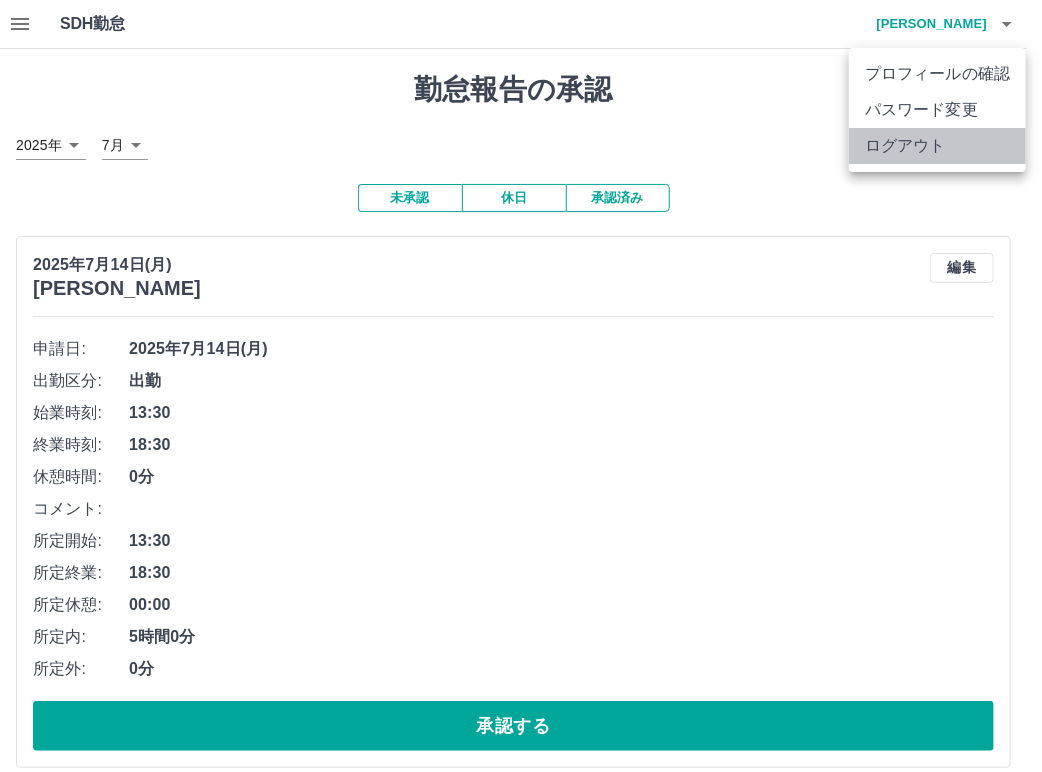 click on "ログアウト" at bounding box center (937, 146) 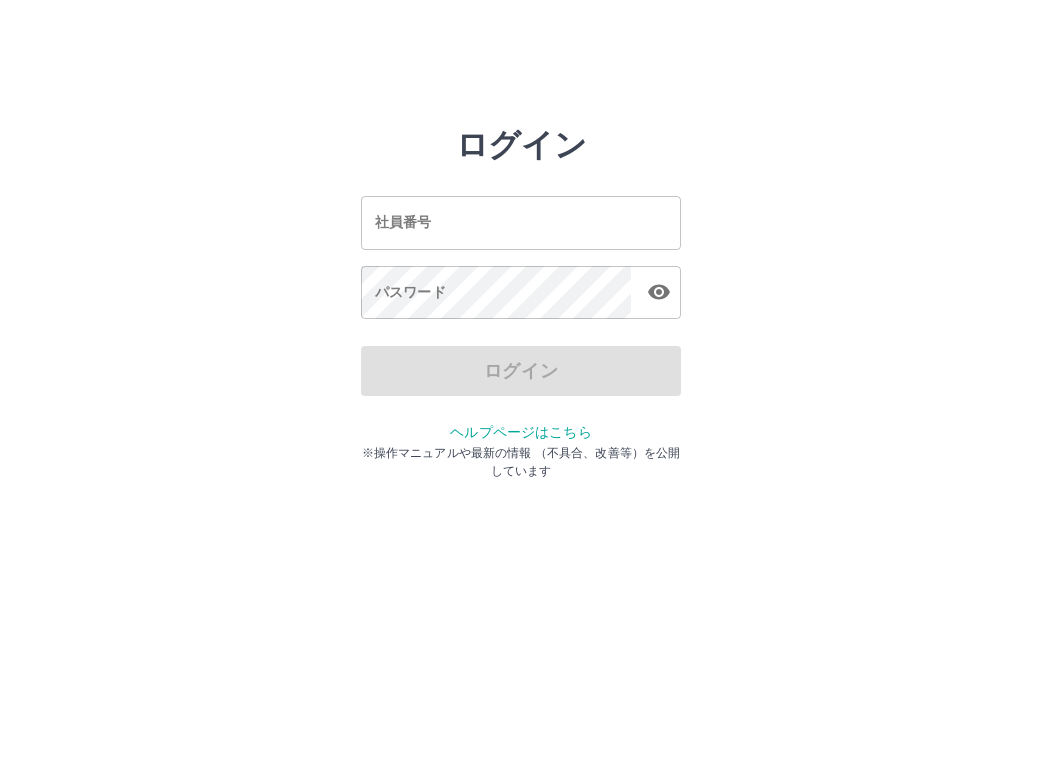 scroll, scrollTop: 0, scrollLeft: 0, axis: both 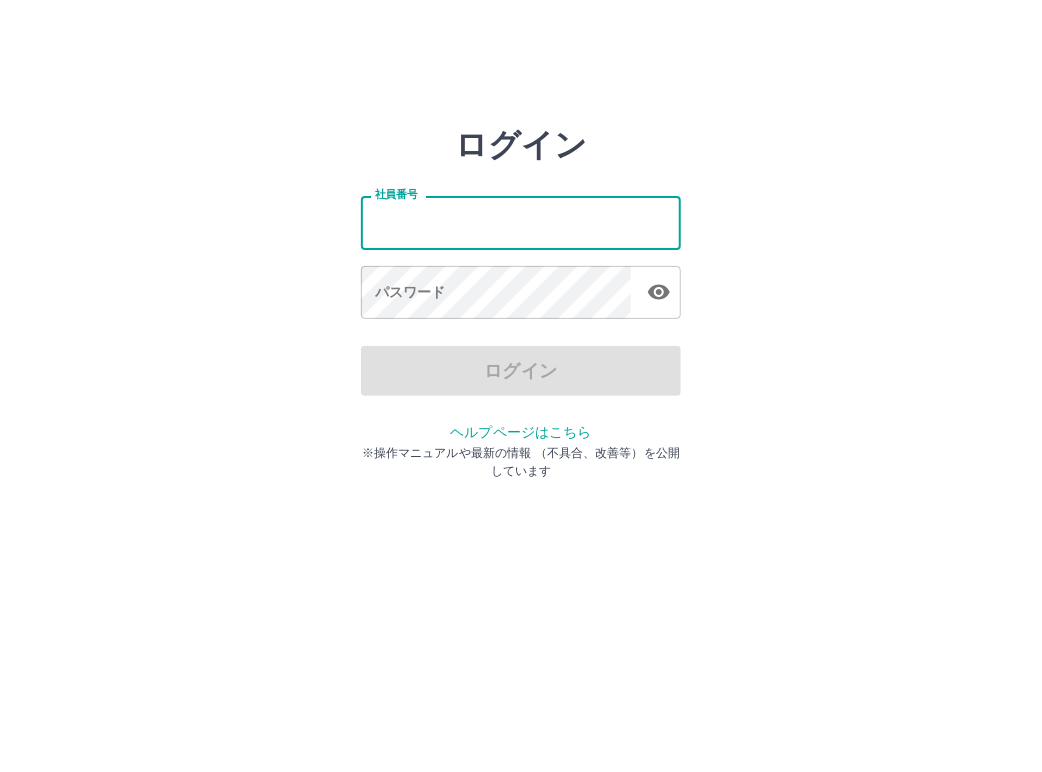 drag, startPoint x: 421, startPoint y: 215, endPoint x: 440, endPoint y: 219, distance: 19.416489 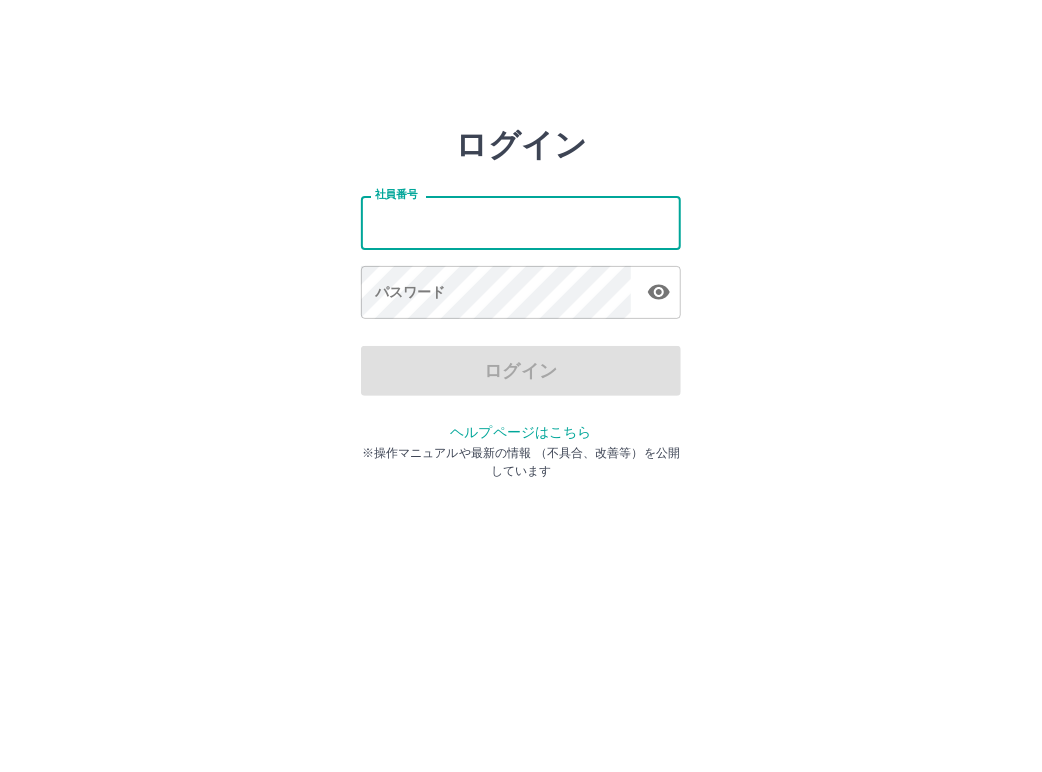 type on "*******" 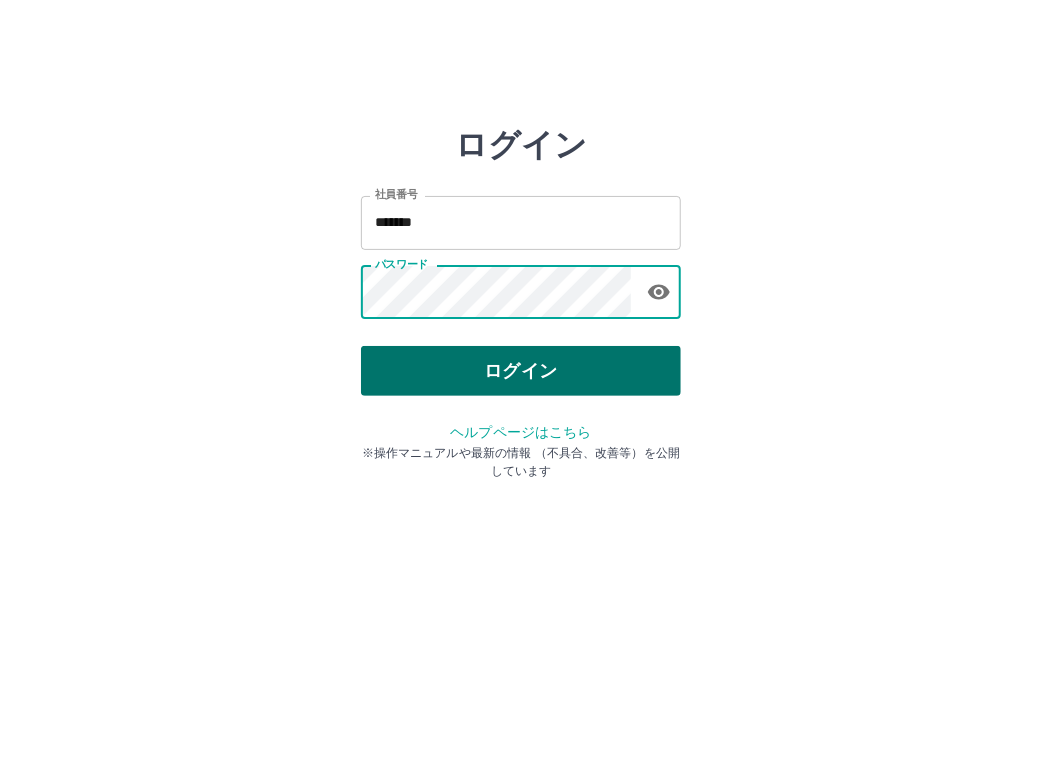 click on "ログイン" at bounding box center [521, 371] 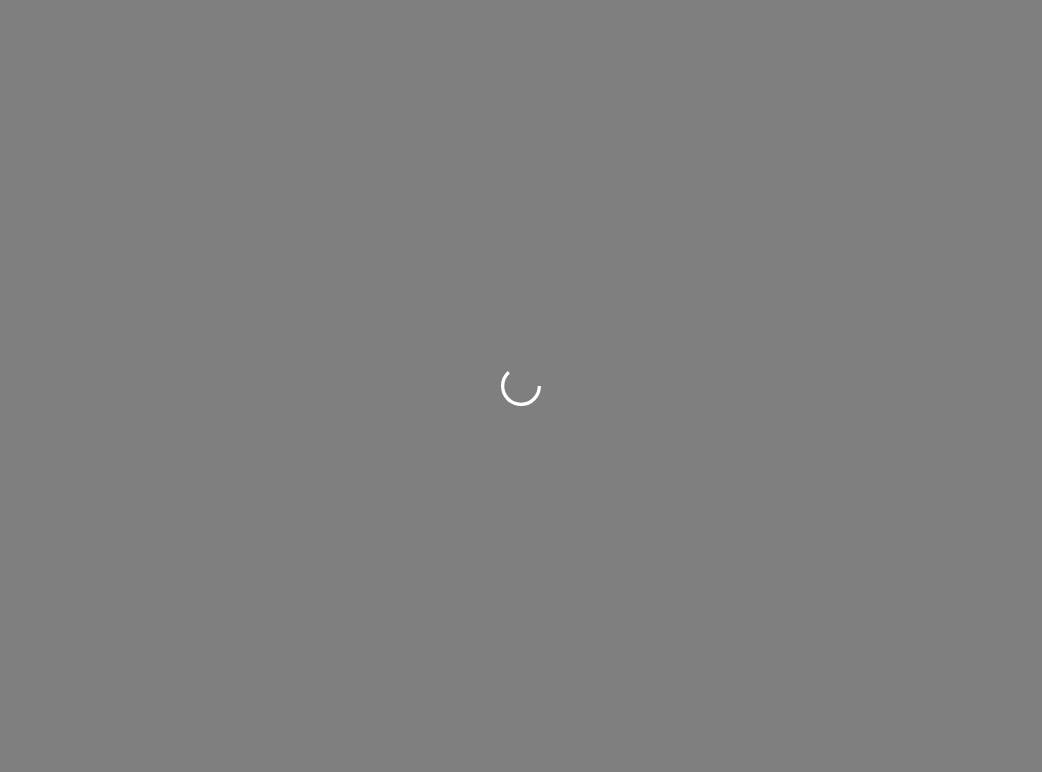 scroll, scrollTop: 0, scrollLeft: 0, axis: both 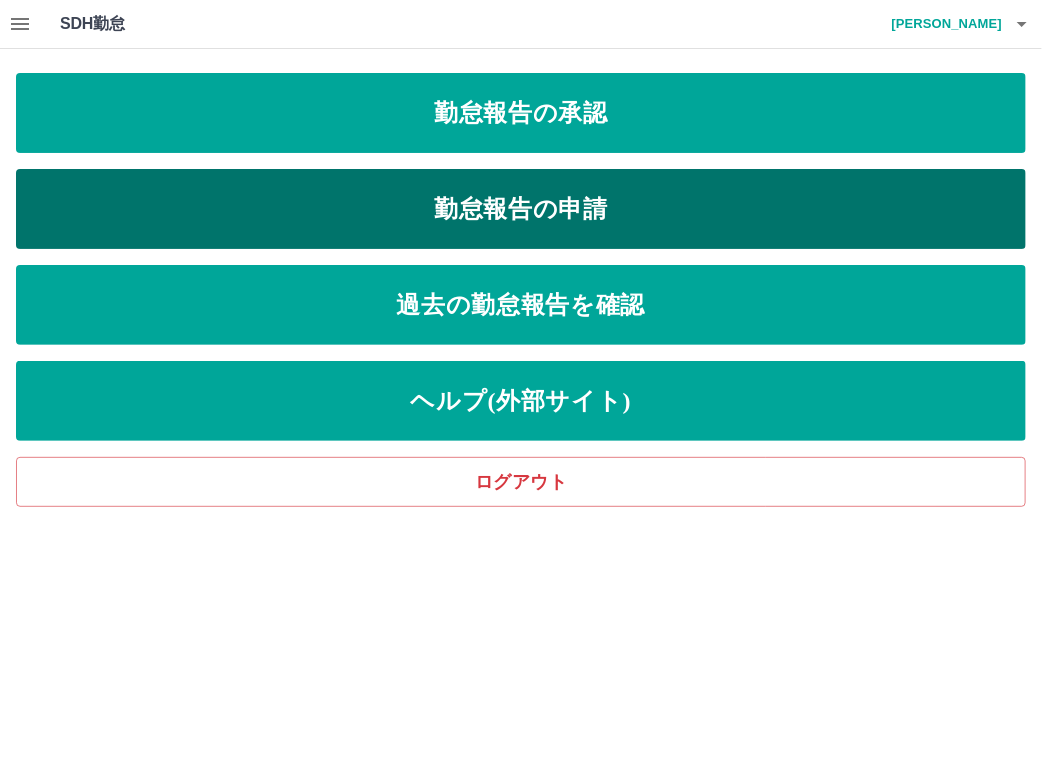 click on "勤怠報告の申請" at bounding box center (521, 209) 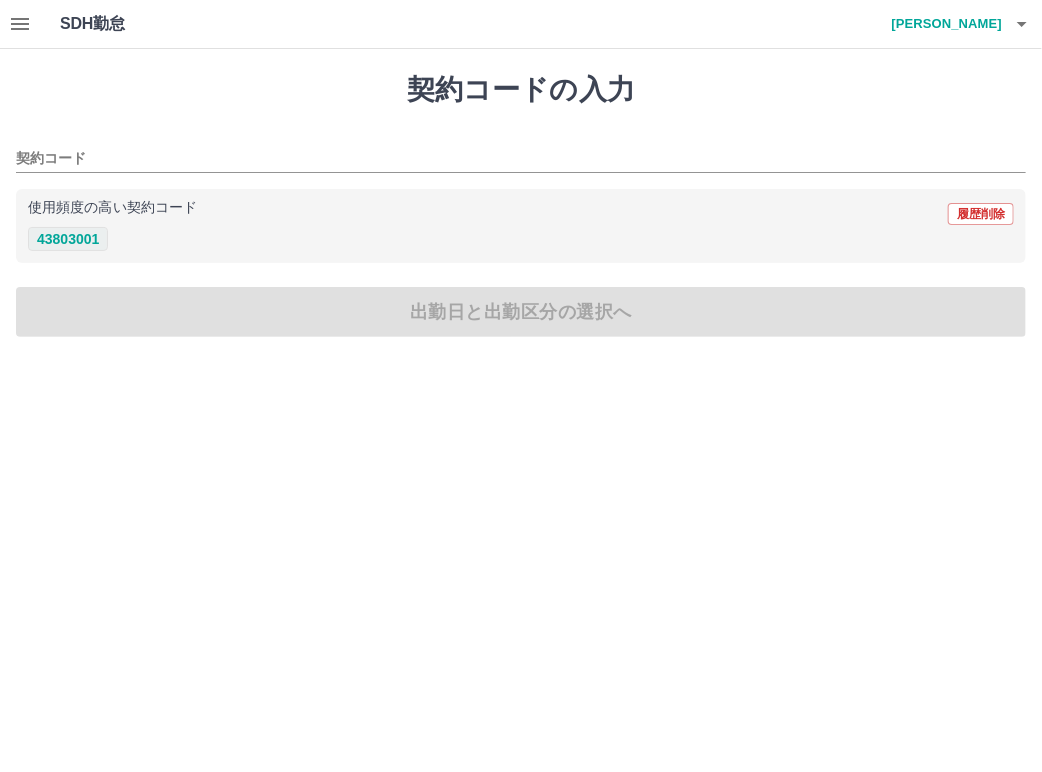 click on "43803001" at bounding box center (68, 239) 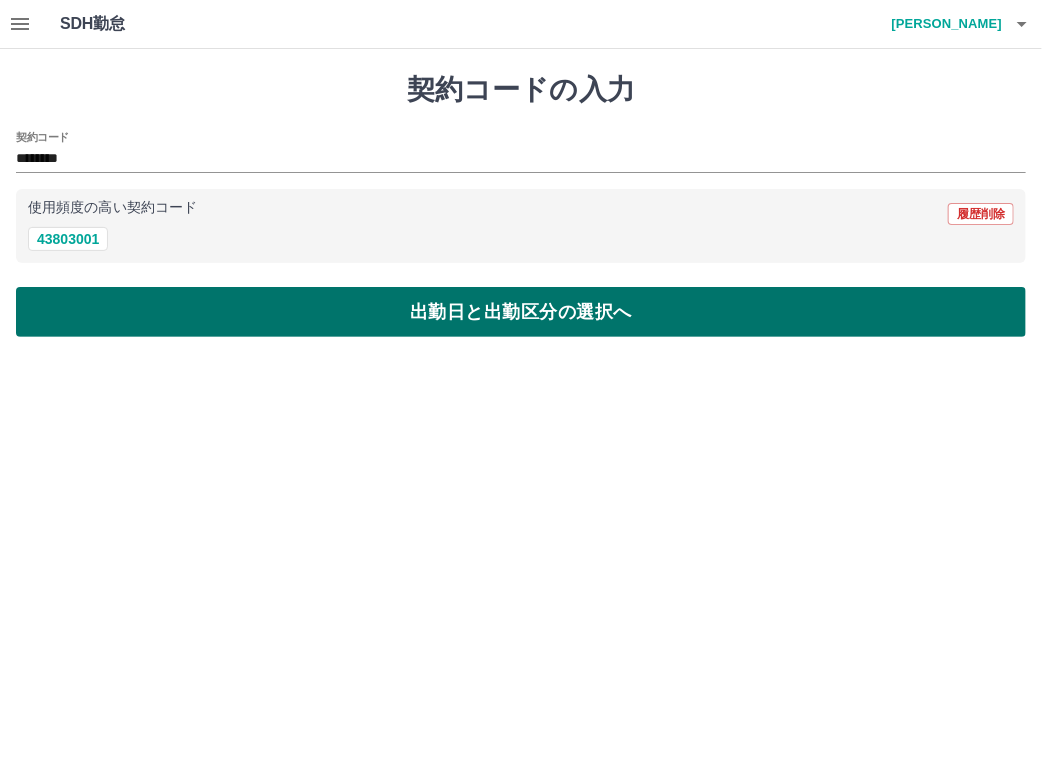 click on "出勤日と出勤区分の選択へ" at bounding box center [521, 312] 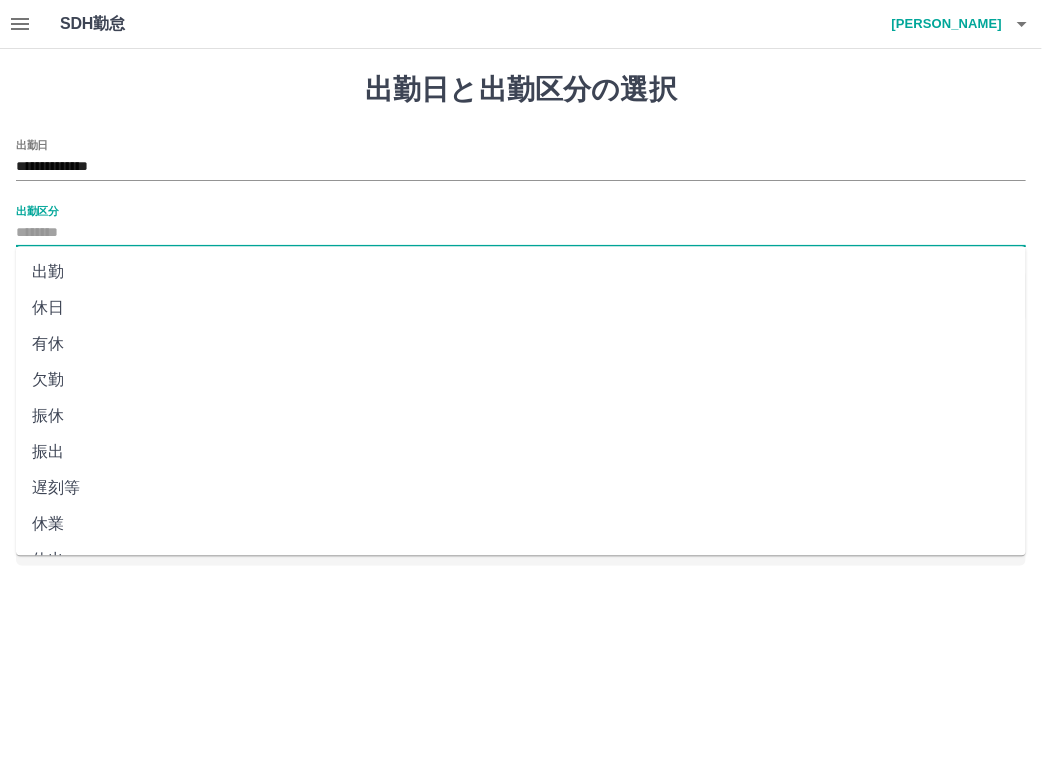 click on "出勤区分" at bounding box center [521, 233] 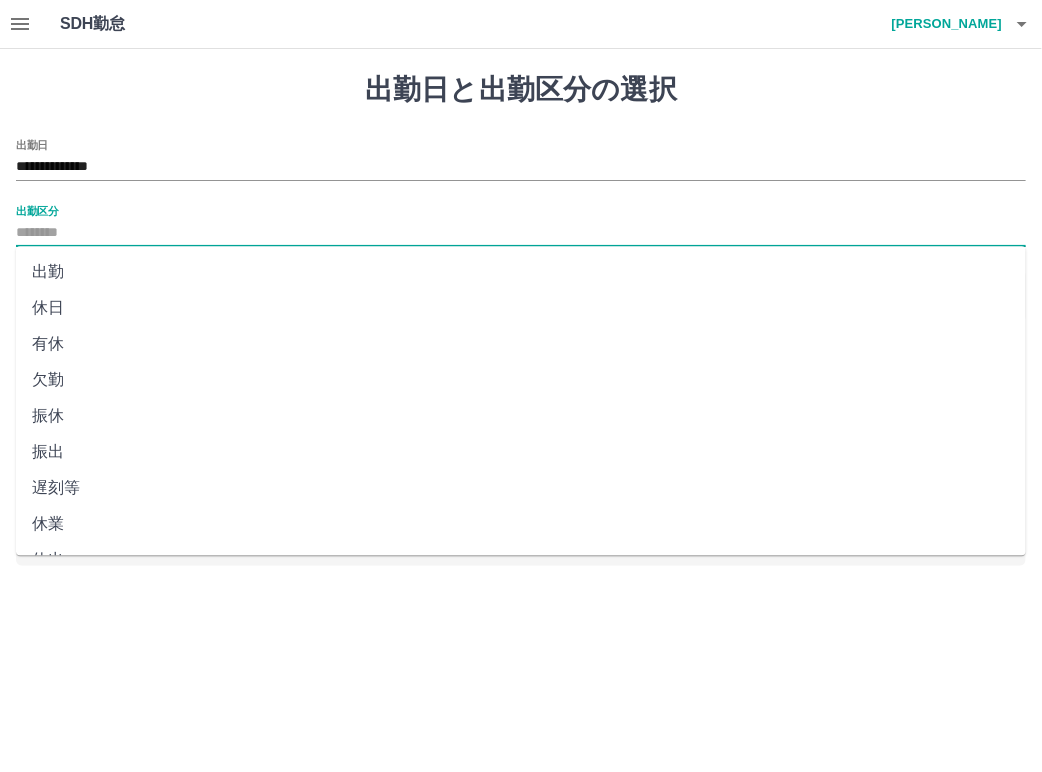 click on "出勤" at bounding box center [521, 272] 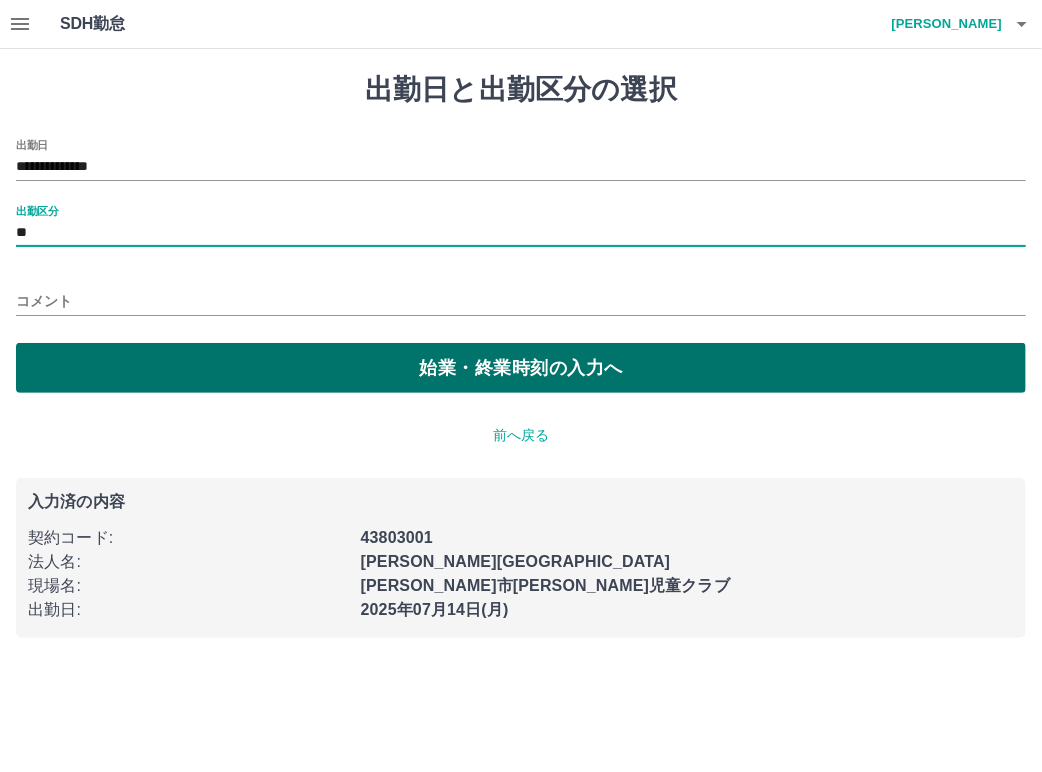 click on "始業・終業時刻の入力へ" at bounding box center (521, 368) 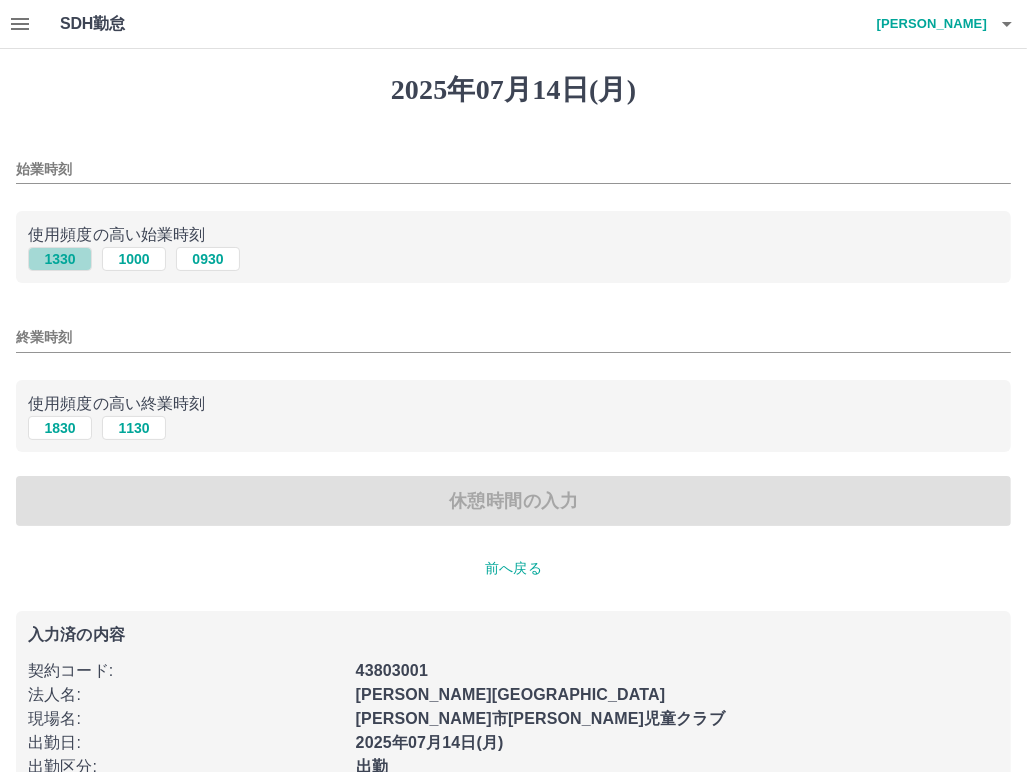 click on "1330" at bounding box center (60, 259) 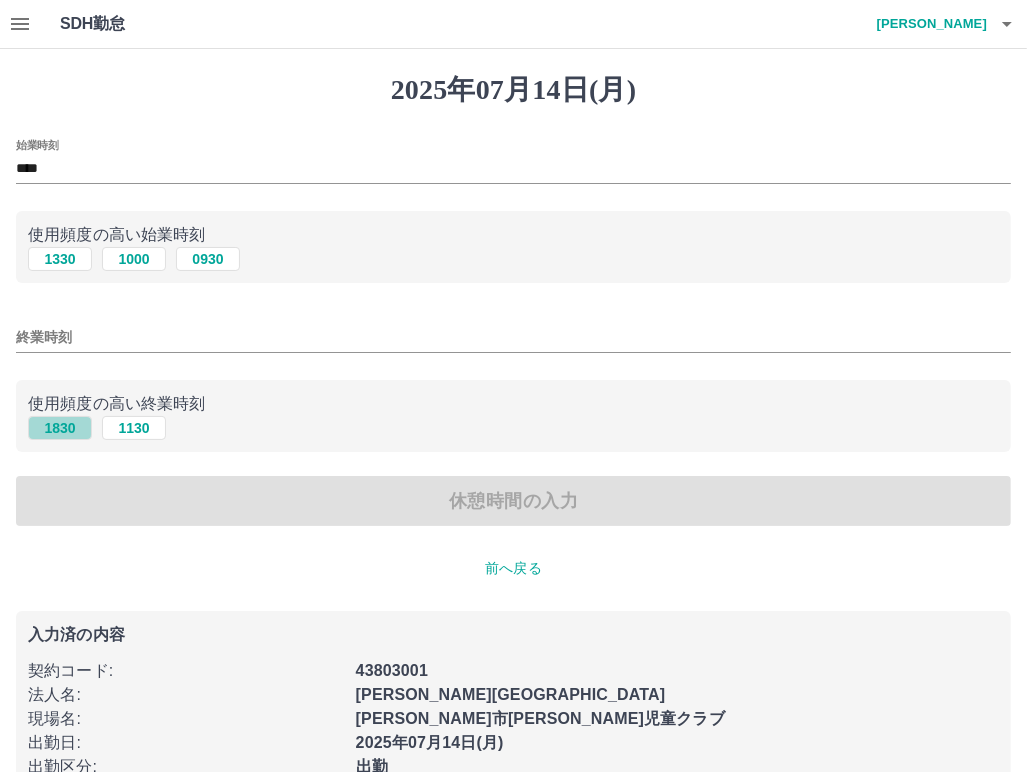 click on "1830" at bounding box center (60, 428) 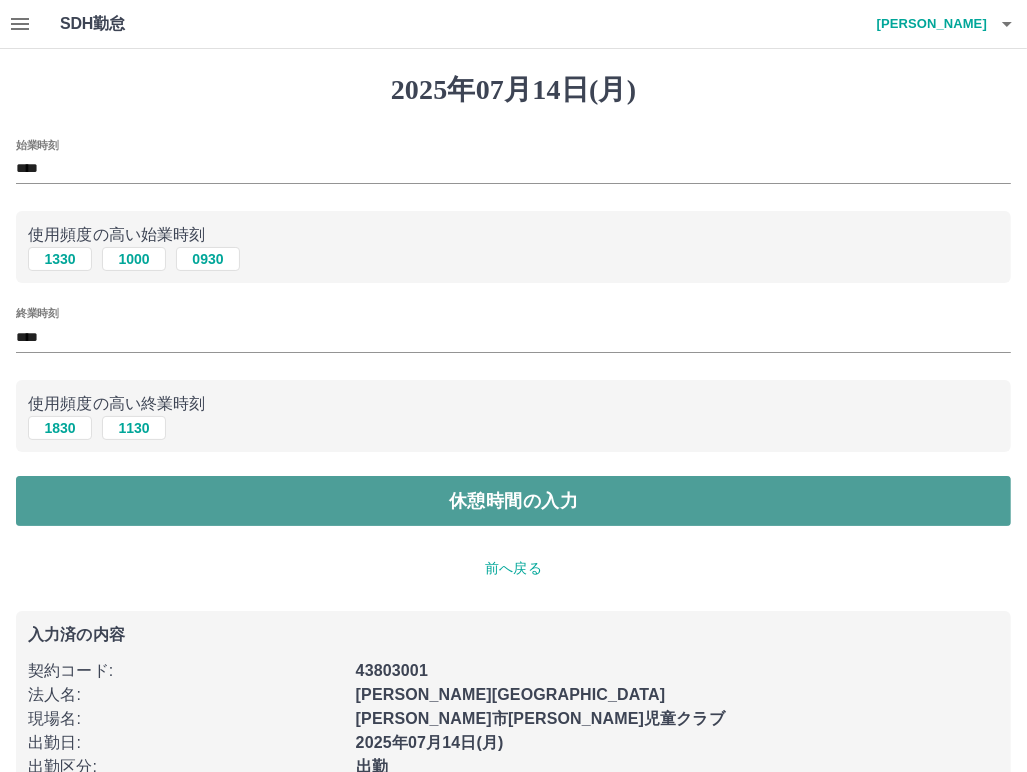 click on "休憩時間の入力" at bounding box center [513, 501] 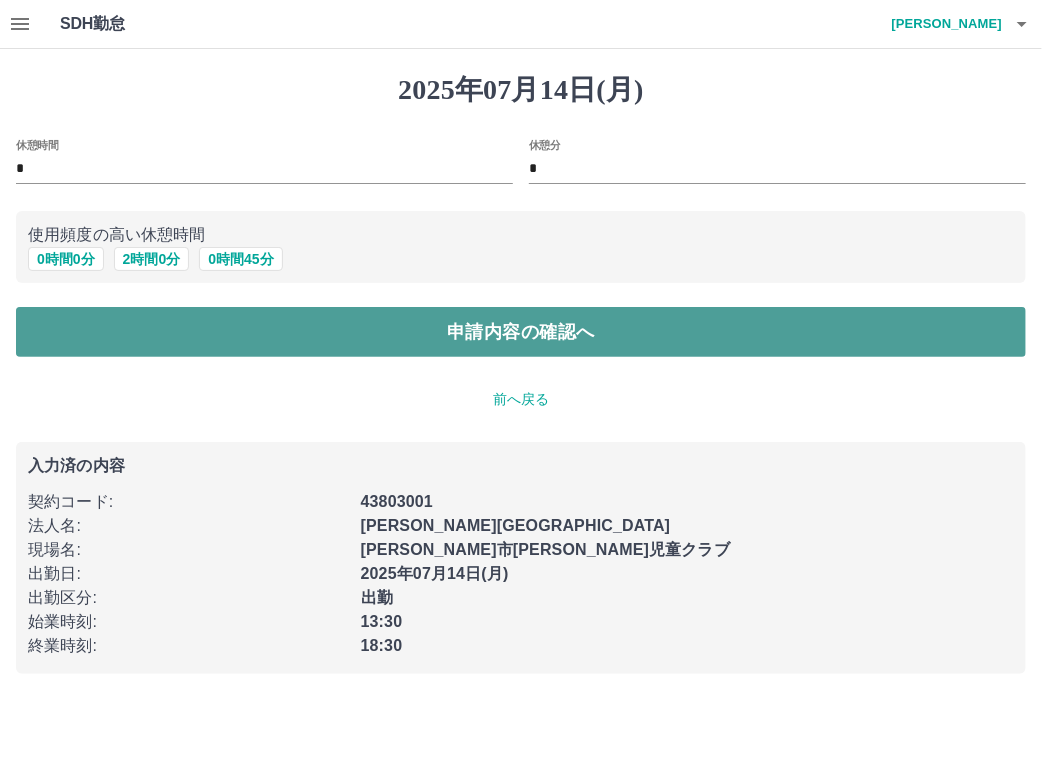click on "申請内容の確認へ" at bounding box center (521, 332) 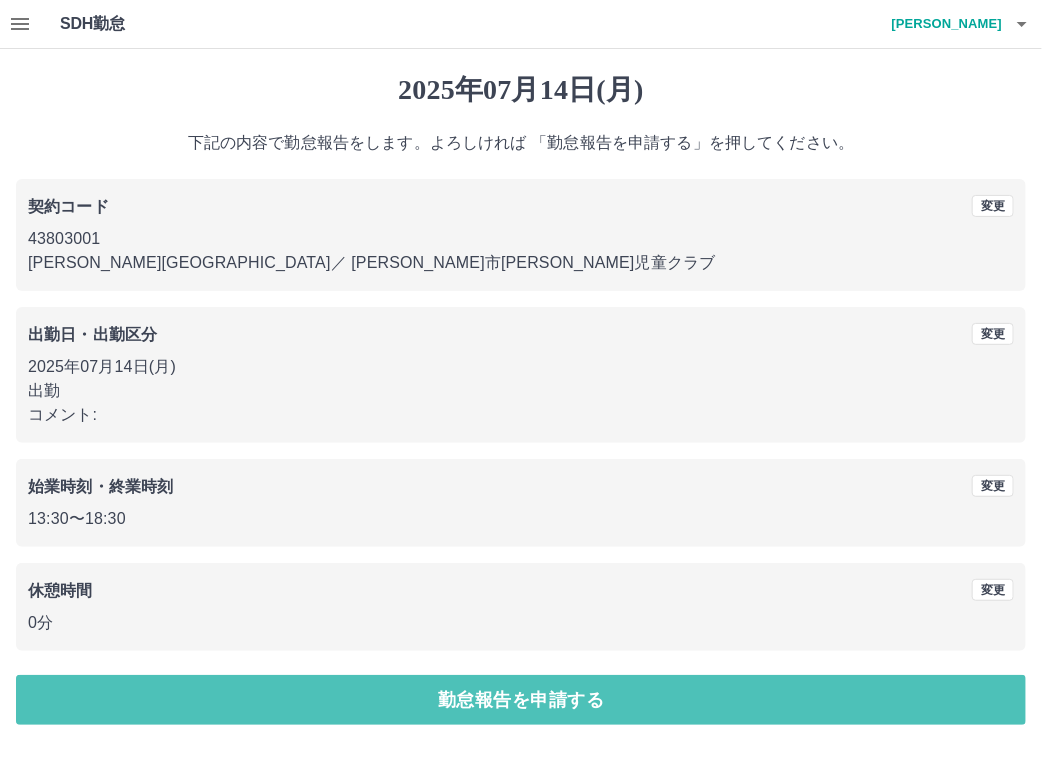 click on "勤怠報告を申請する" at bounding box center (521, 700) 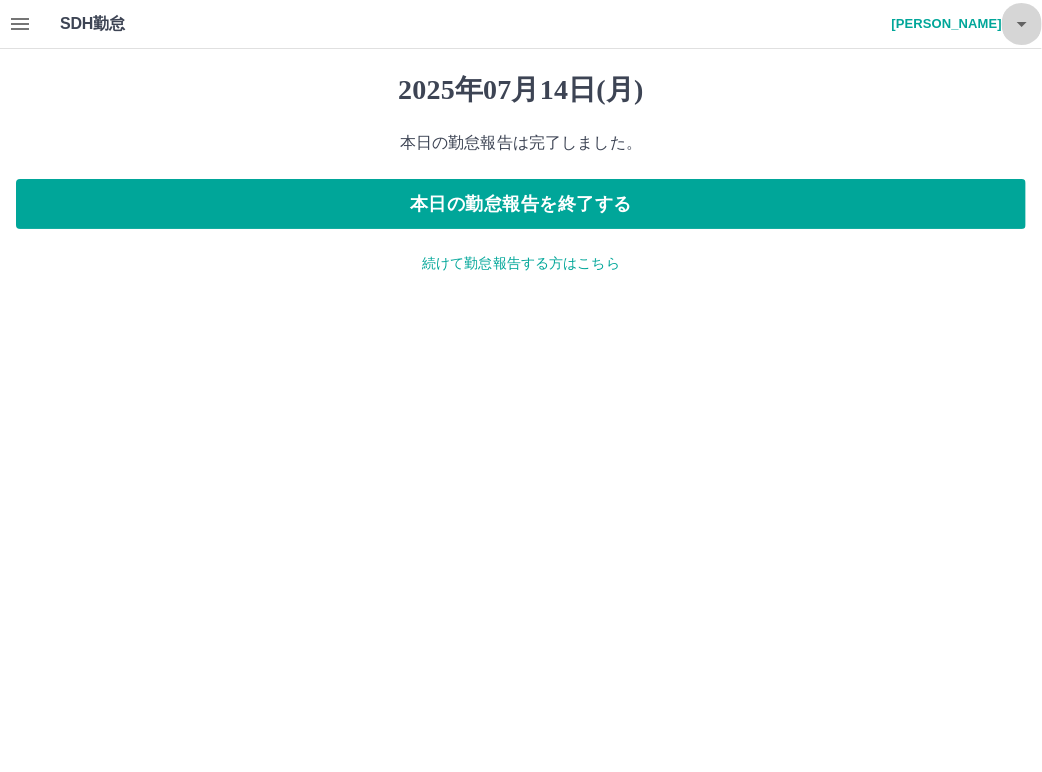 click 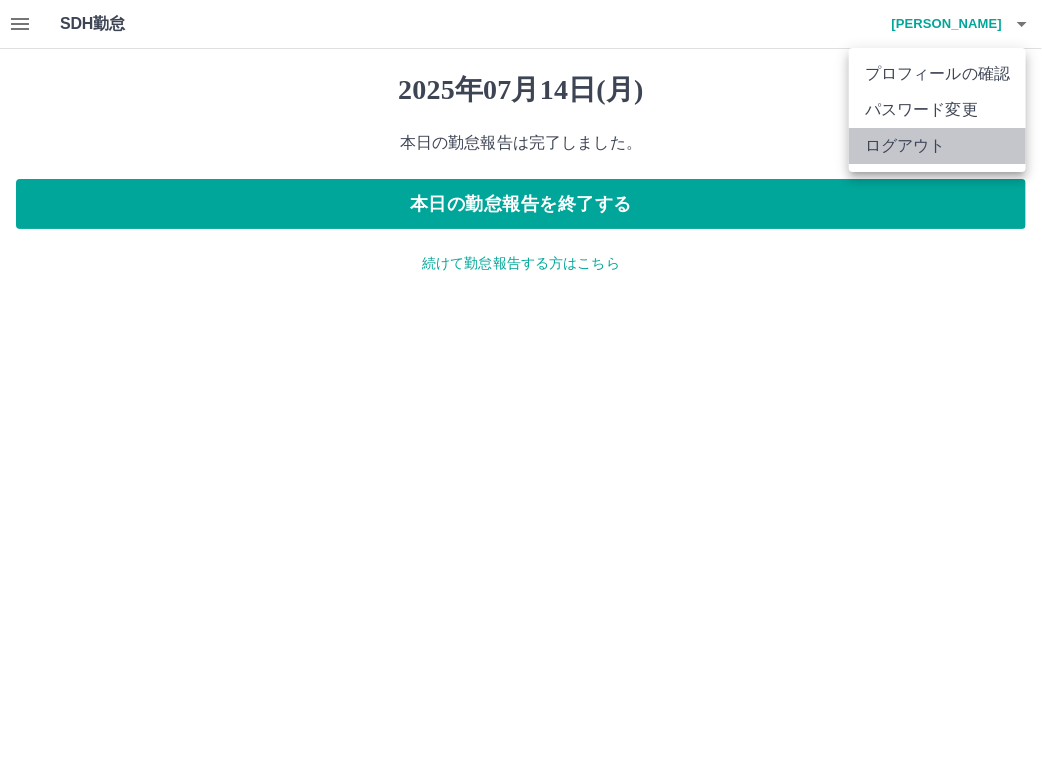 click on "ログアウト" at bounding box center [937, 146] 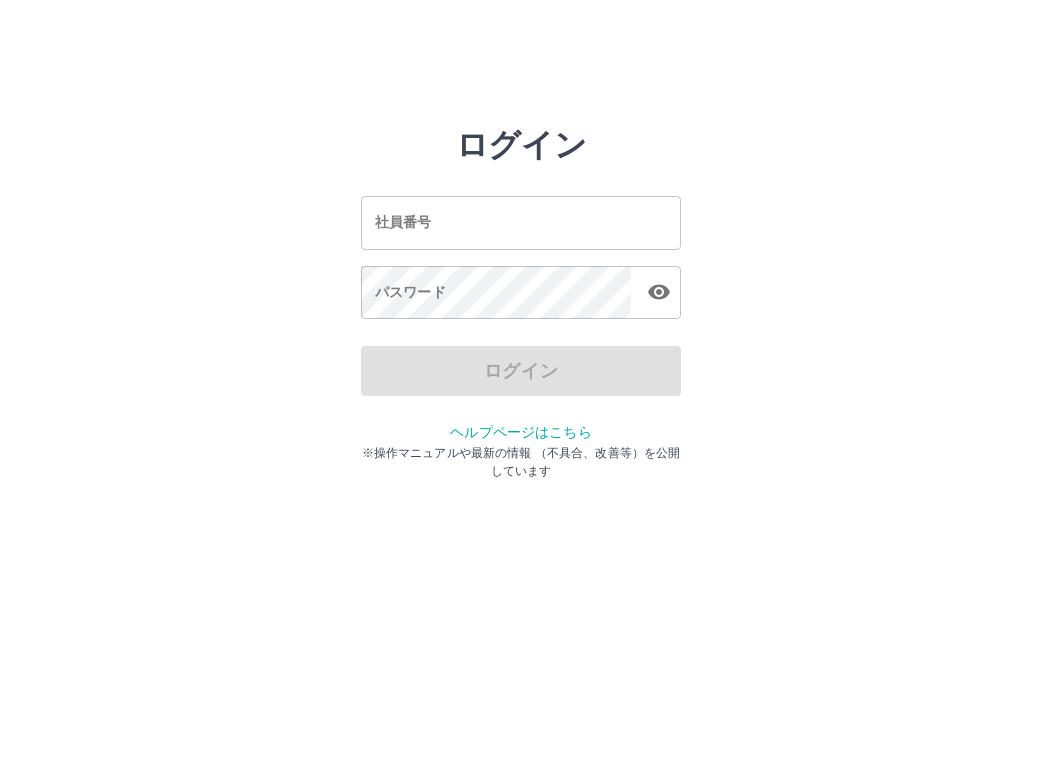 scroll, scrollTop: 0, scrollLeft: 0, axis: both 